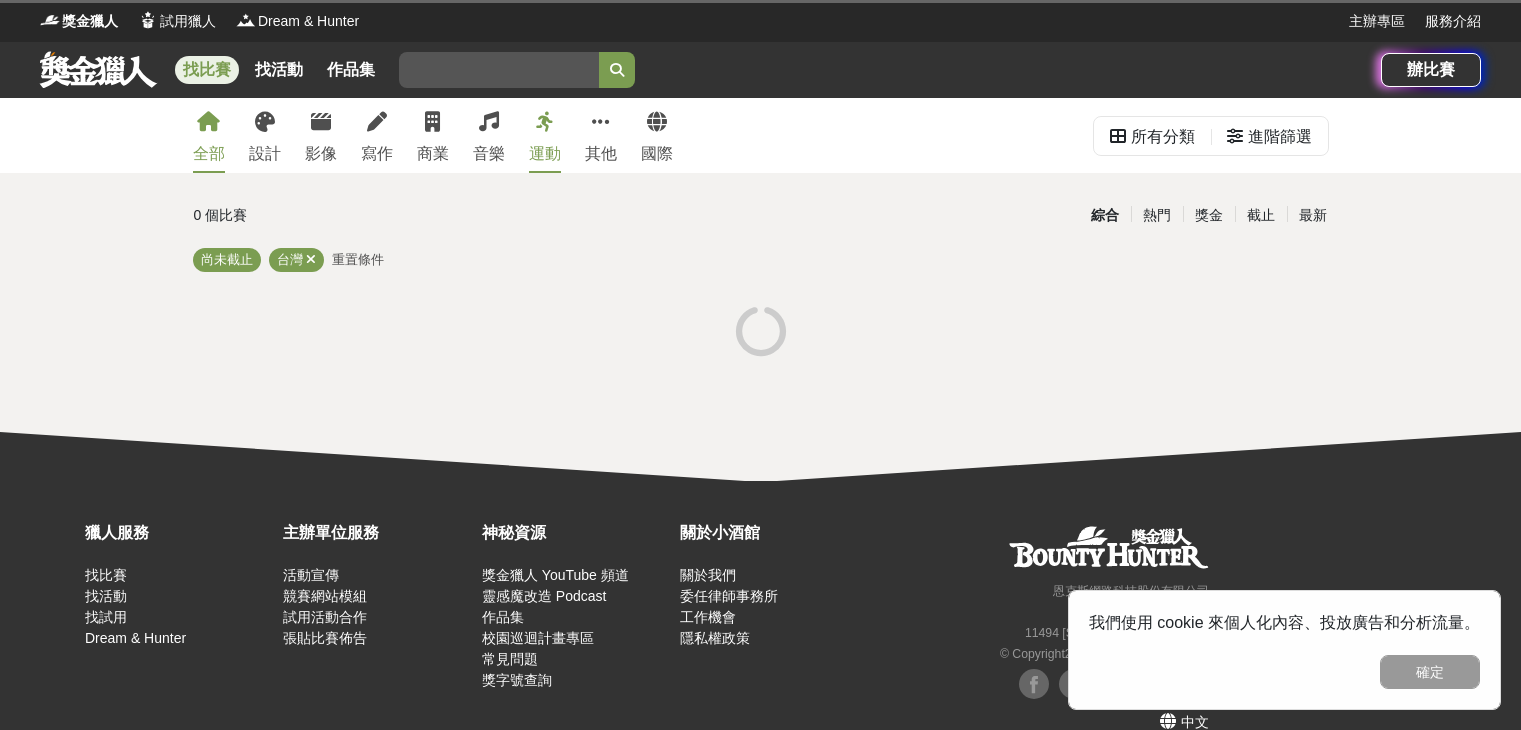 scroll, scrollTop: 0, scrollLeft: 0, axis: both 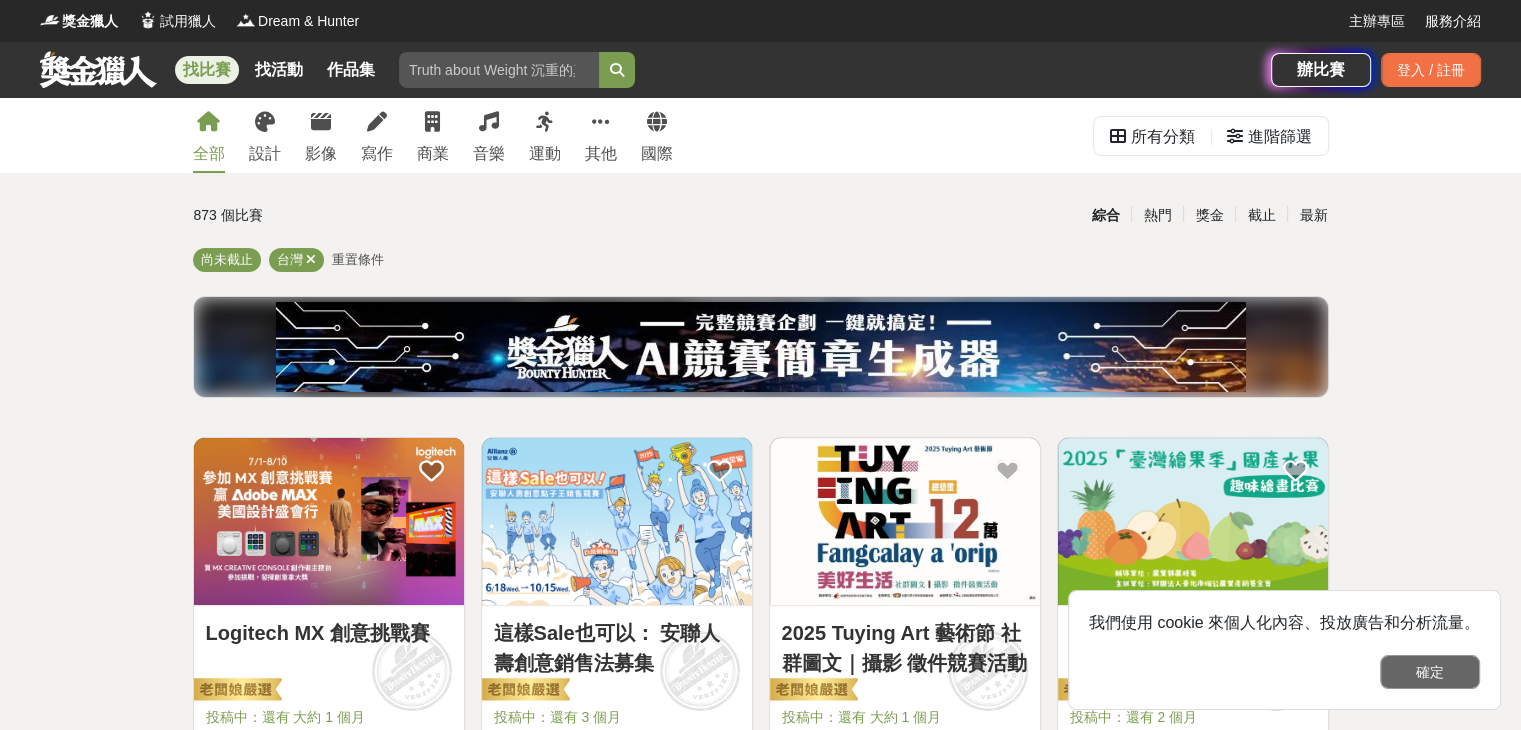 click on "確定" at bounding box center [1430, 672] 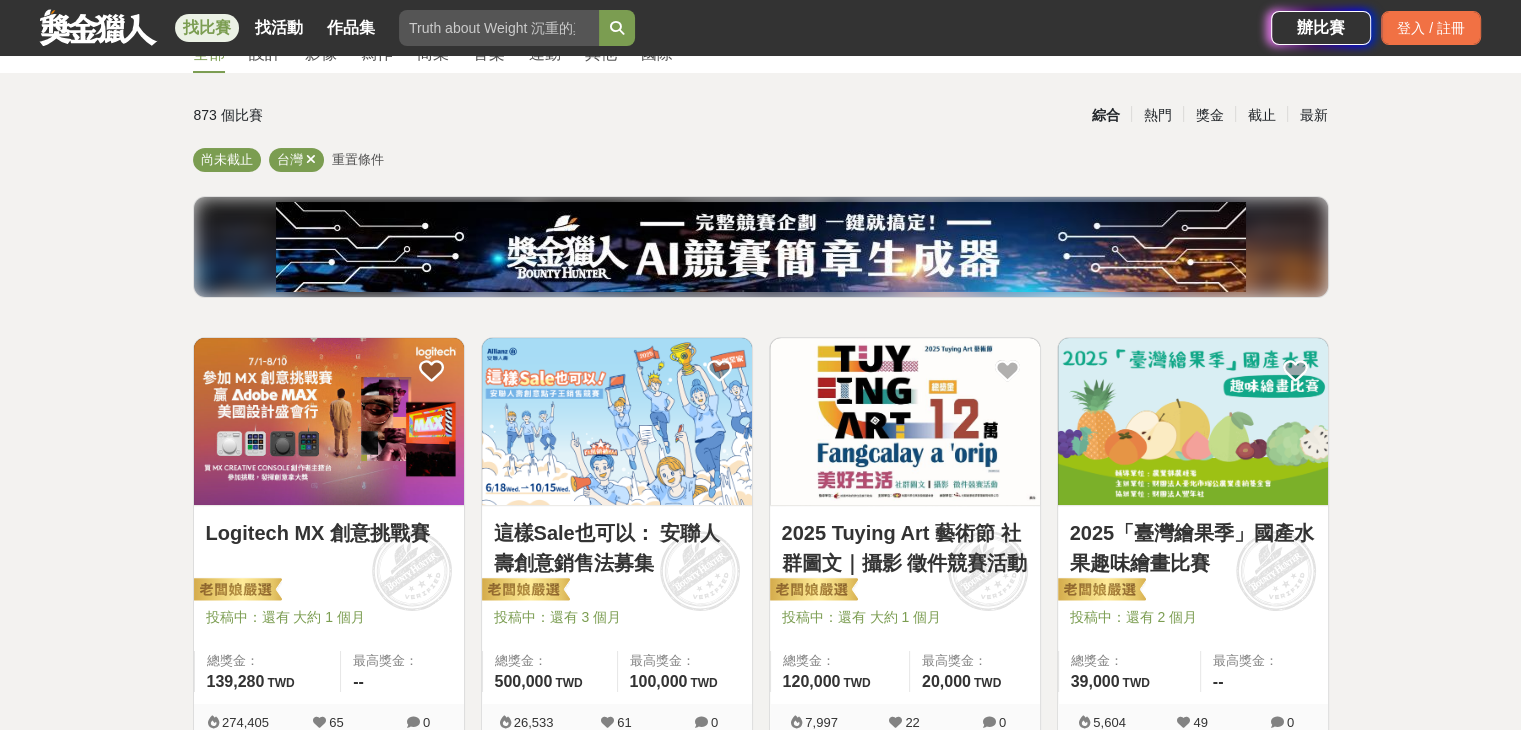 scroll, scrollTop: 200, scrollLeft: 0, axis: vertical 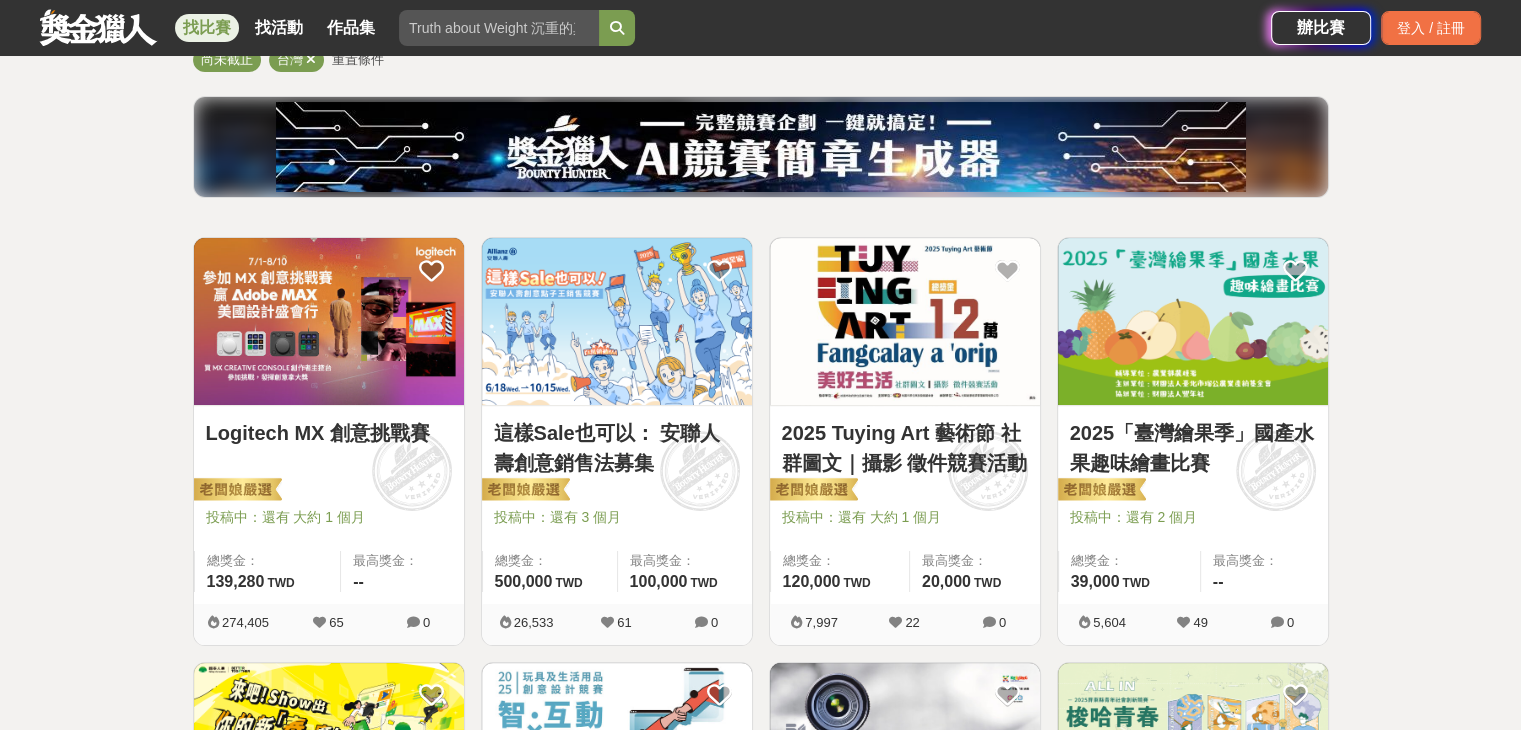 click at bounding box center [1193, 321] 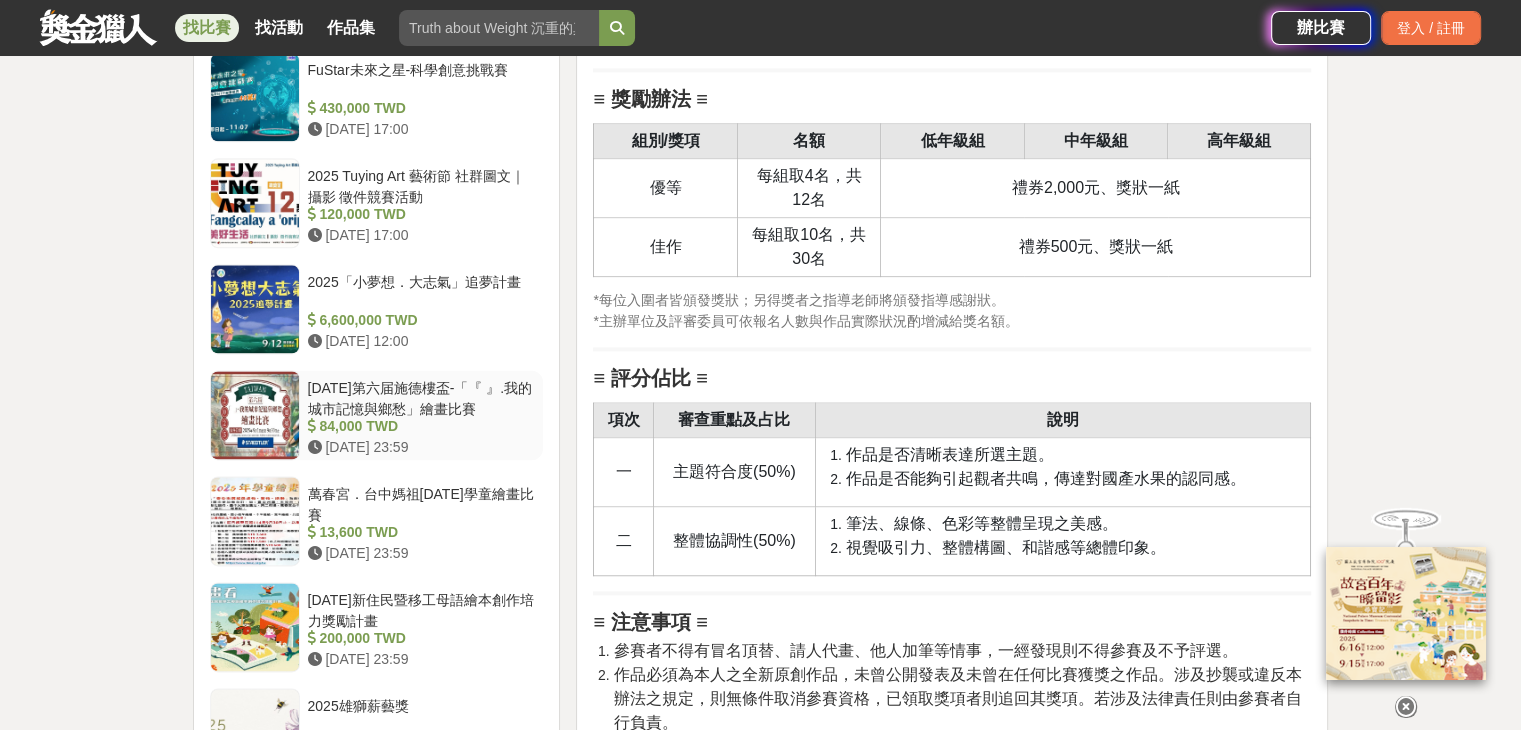 scroll, scrollTop: 2700, scrollLeft: 0, axis: vertical 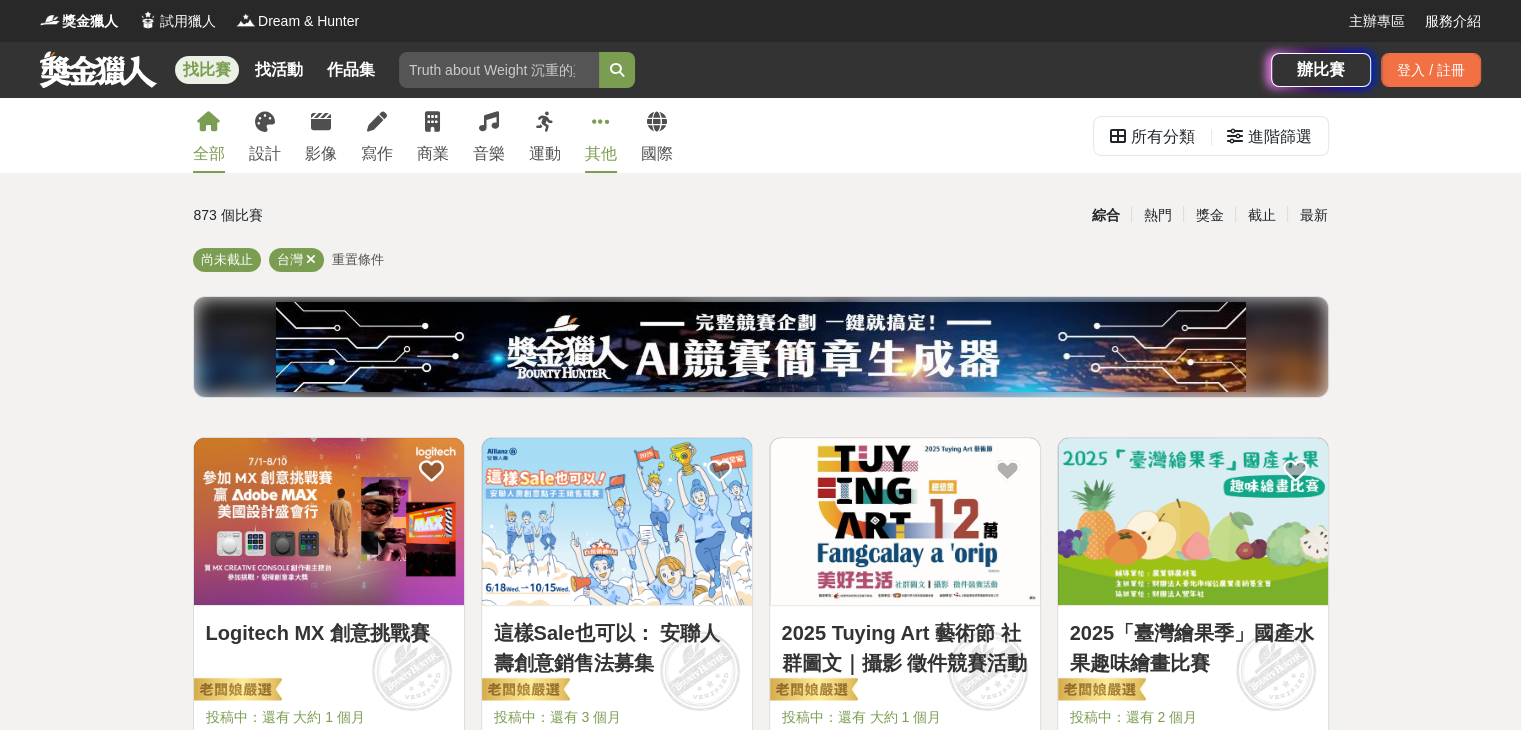 click at bounding box center (601, 122) 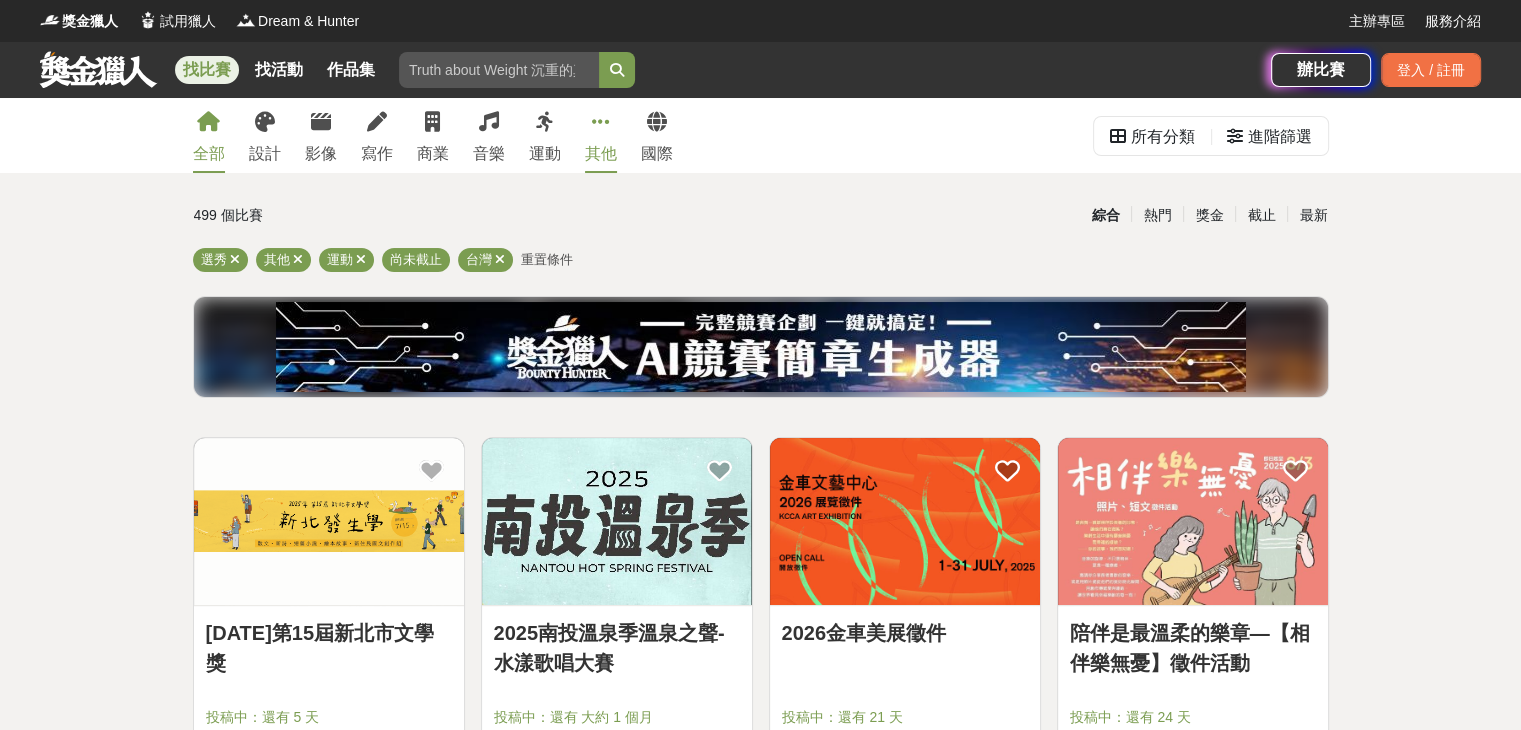 click on "全部" at bounding box center [209, 135] 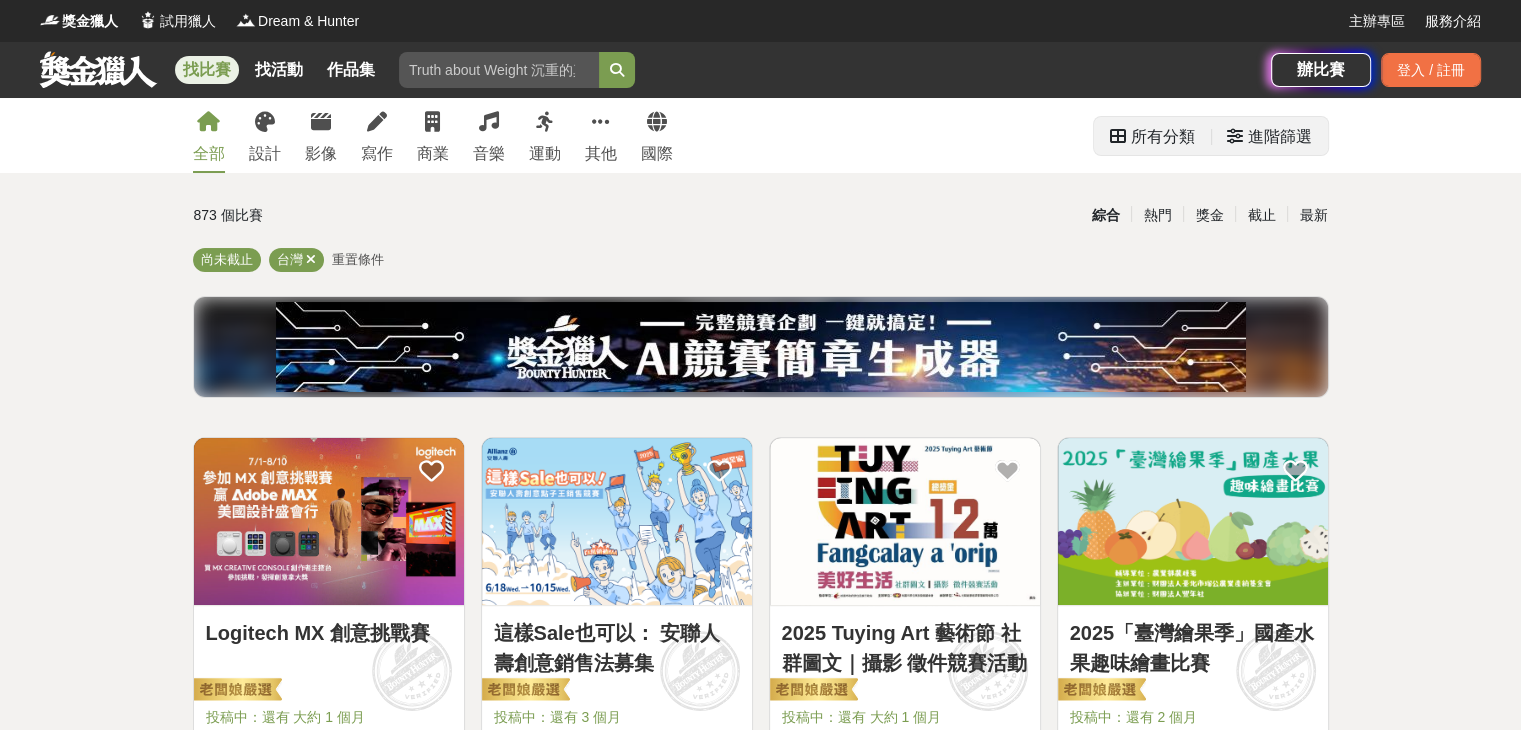 click on "所有分類" at bounding box center (1163, 137) 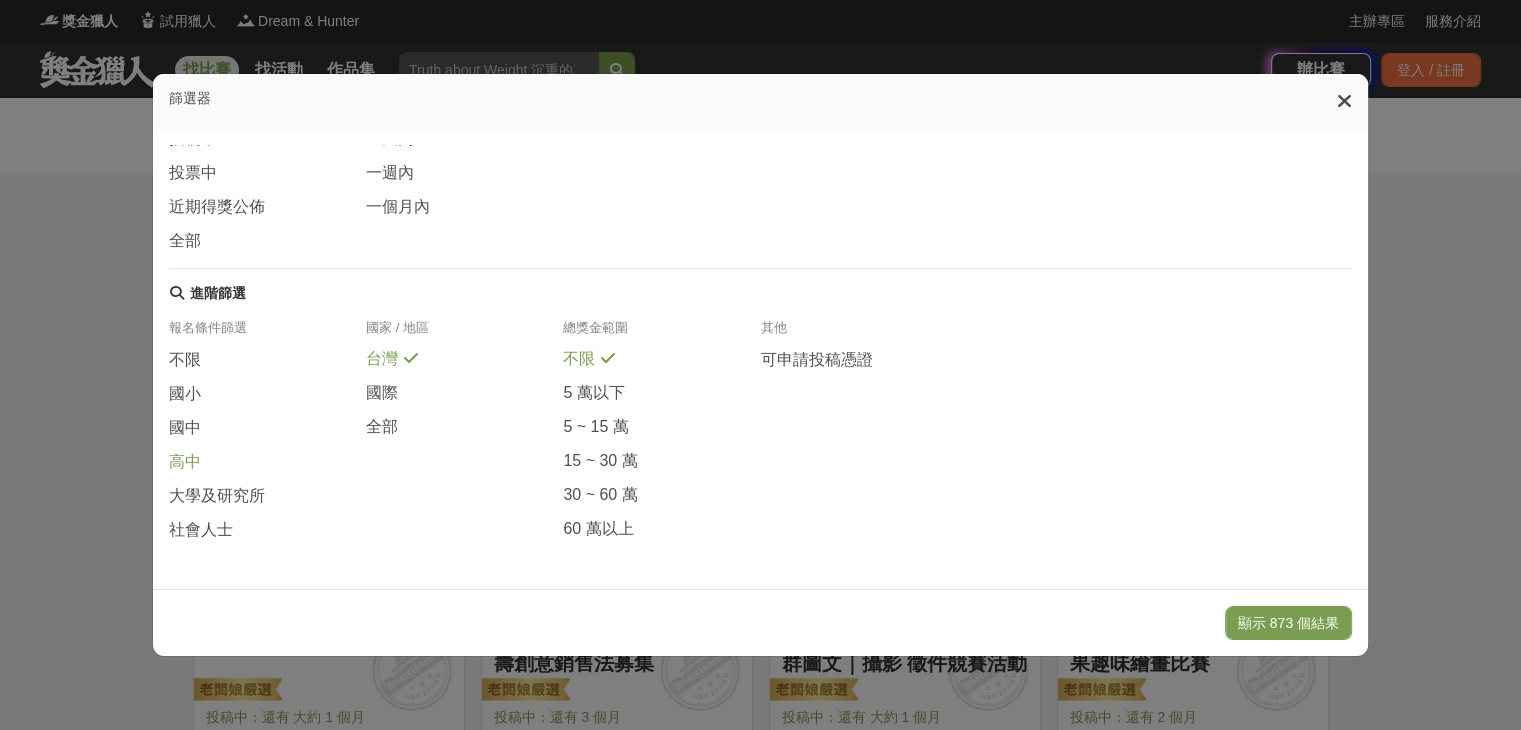 scroll, scrollTop: 368, scrollLeft: 0, axis: vertical 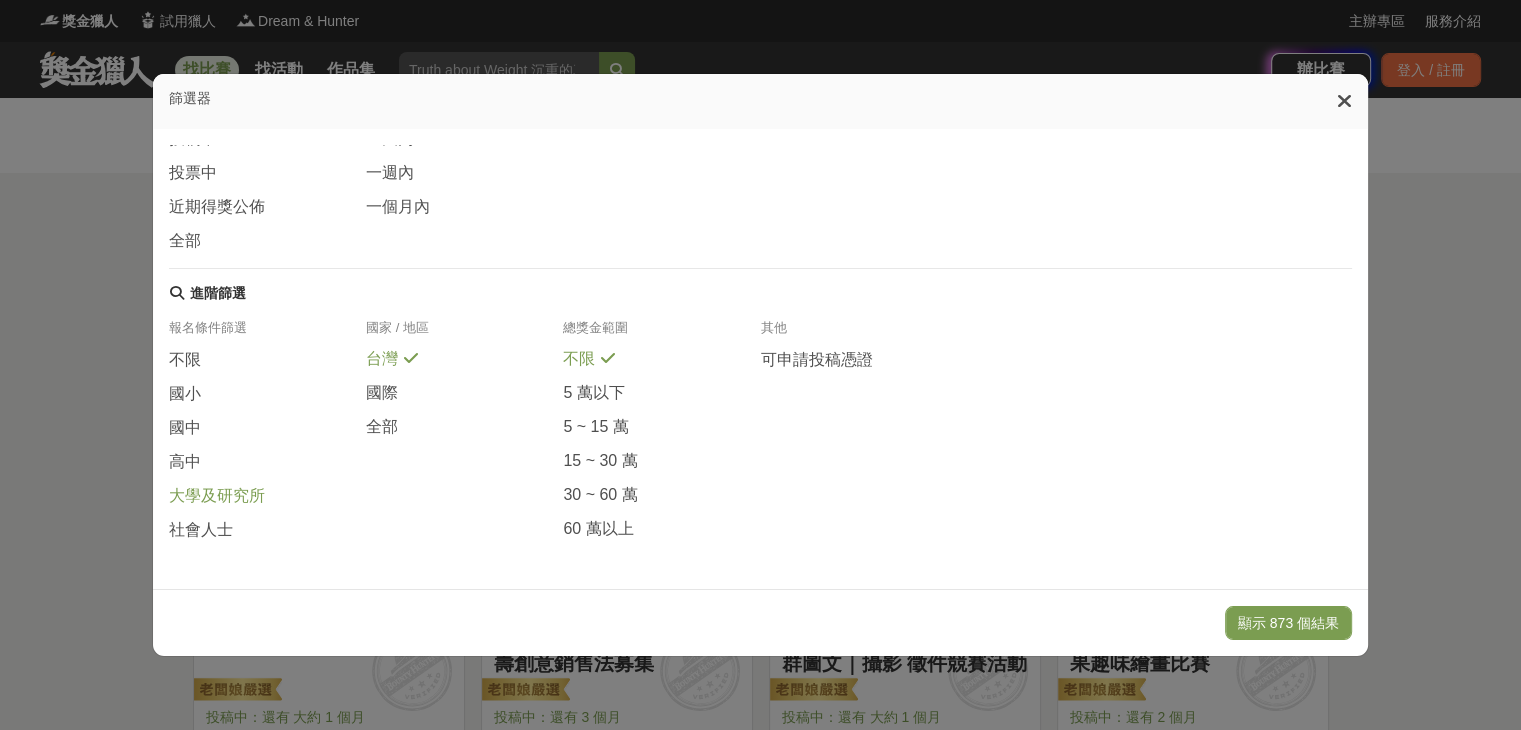 click on "大學及研究所" at bounding box center [217, 496] 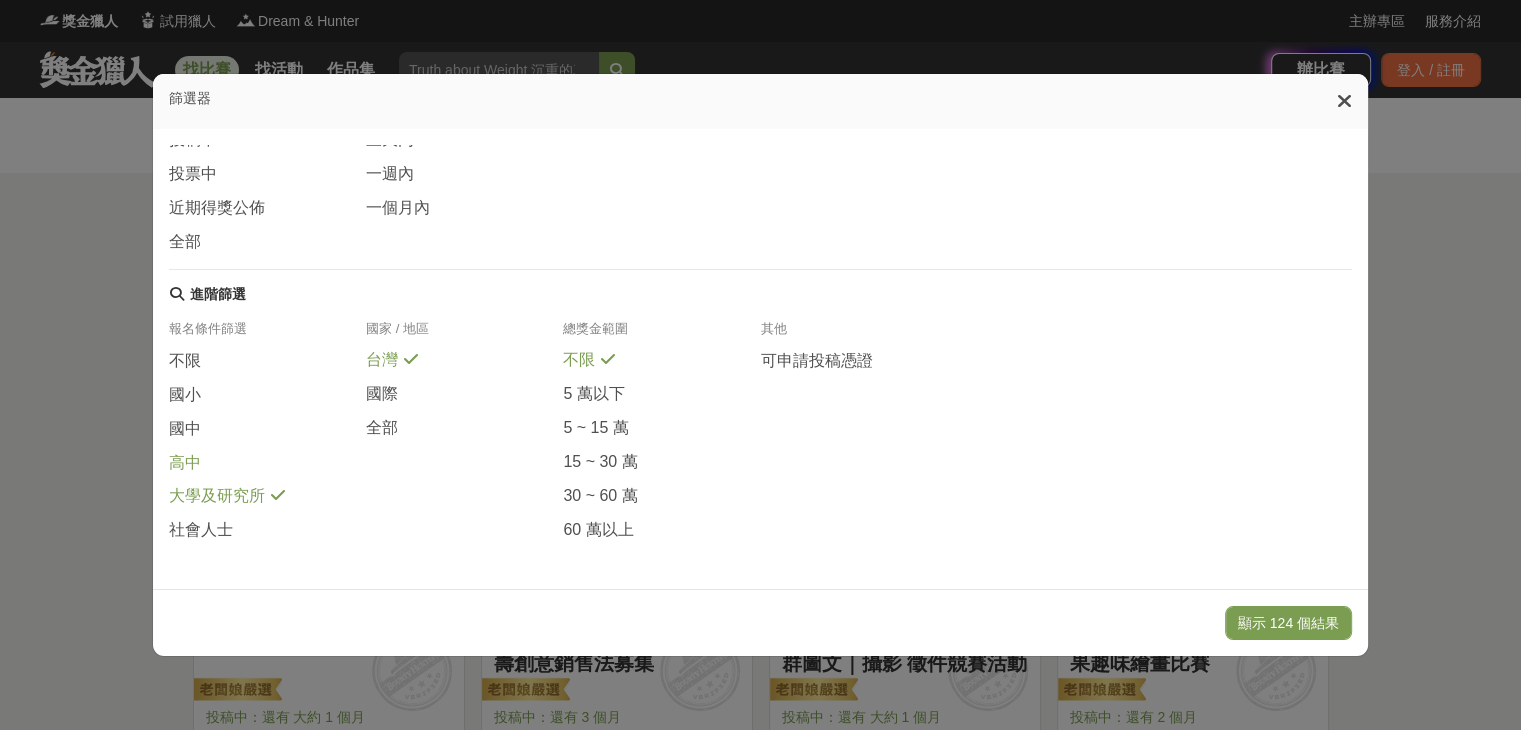 scroll, scrollTop: 100, scrollLeft: 0, axis: vertical 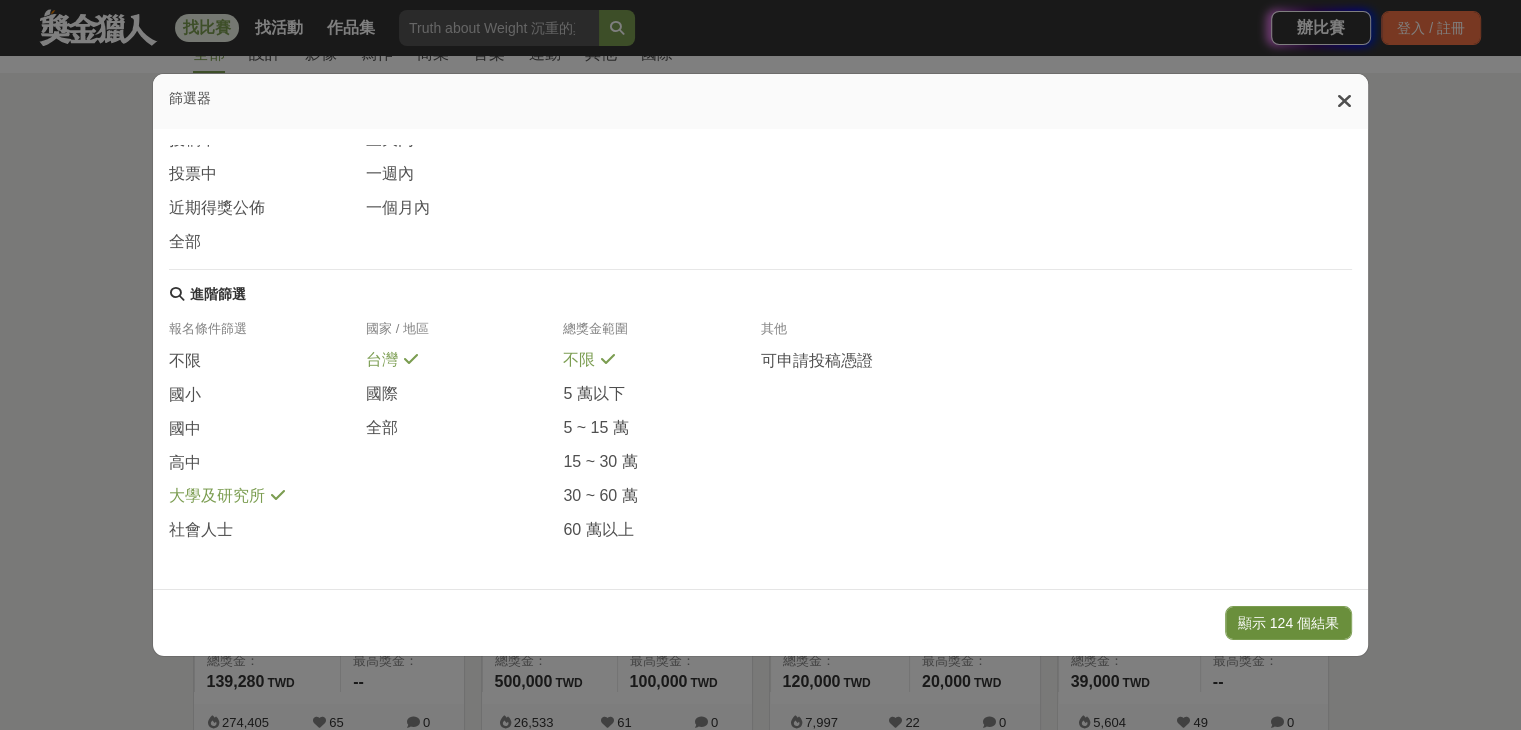 click on "顯示 124 個結果" at bounding box center [1288, 623] 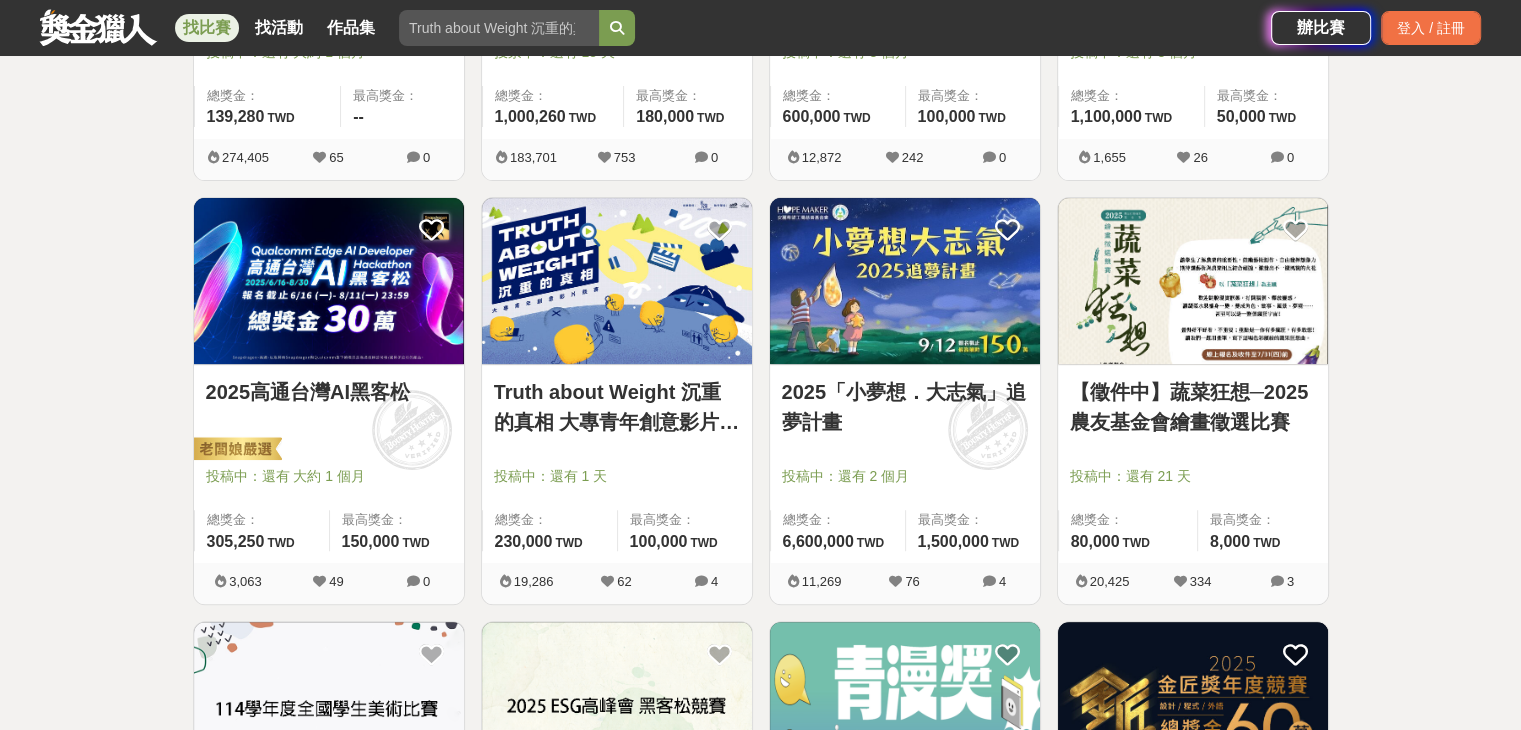 scroll, scrollTop: 700, scrollLeft: 0, axis: vertical 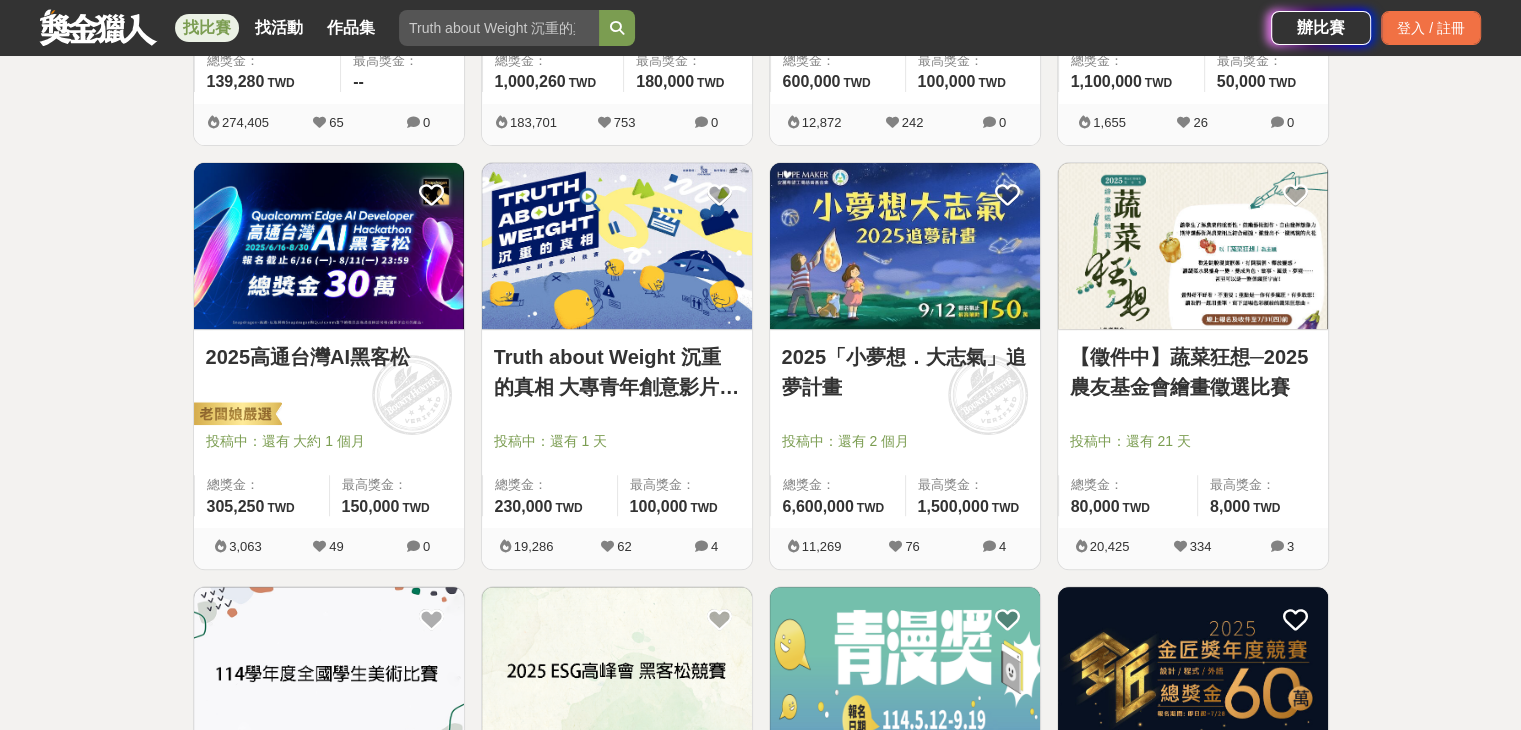 click on "【徵件中】蔬菜狂想─2025農友基金會繪畫徵選比賽" at bounding box center (1193, 372) 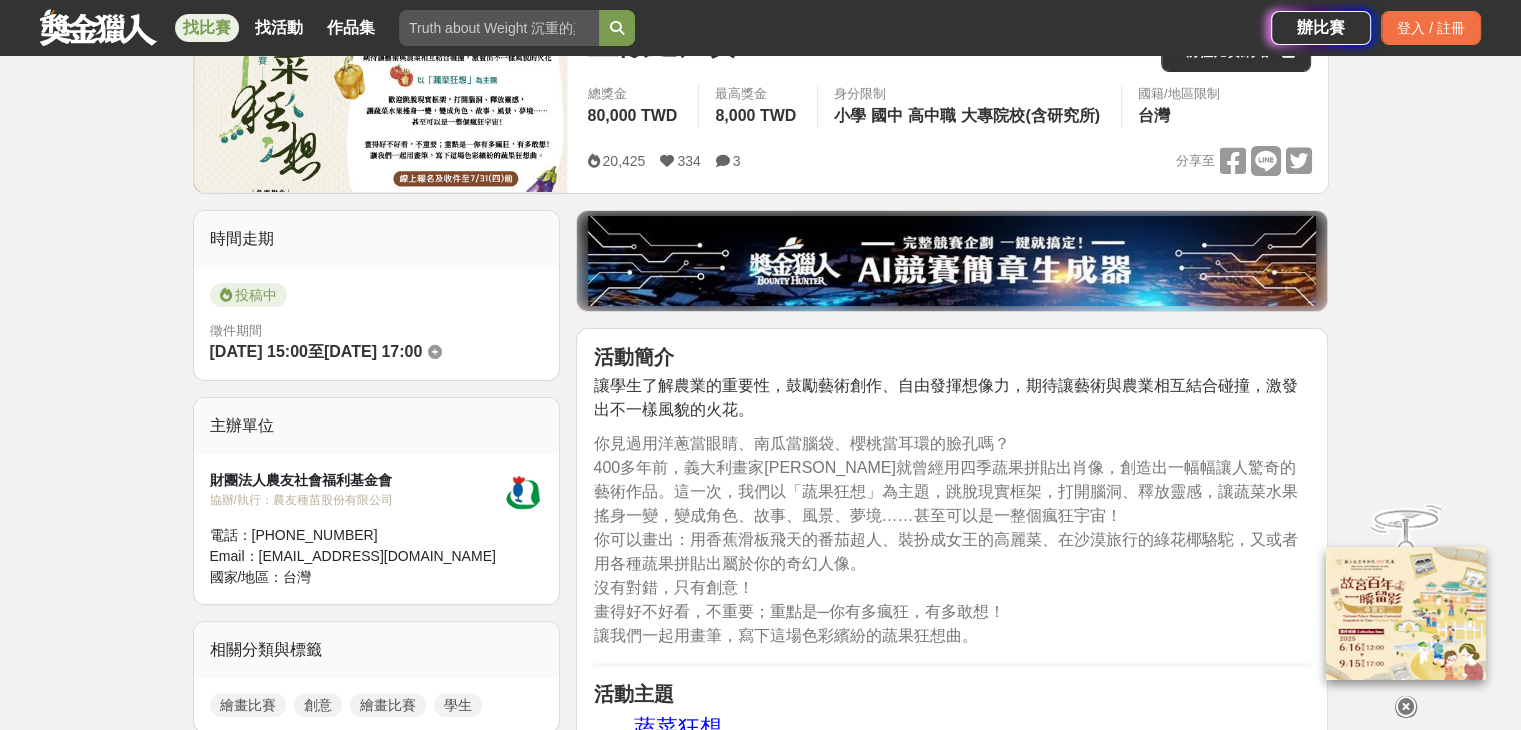 scroll, scrollTop: 400, scrollLeft: 0, axis: vertical 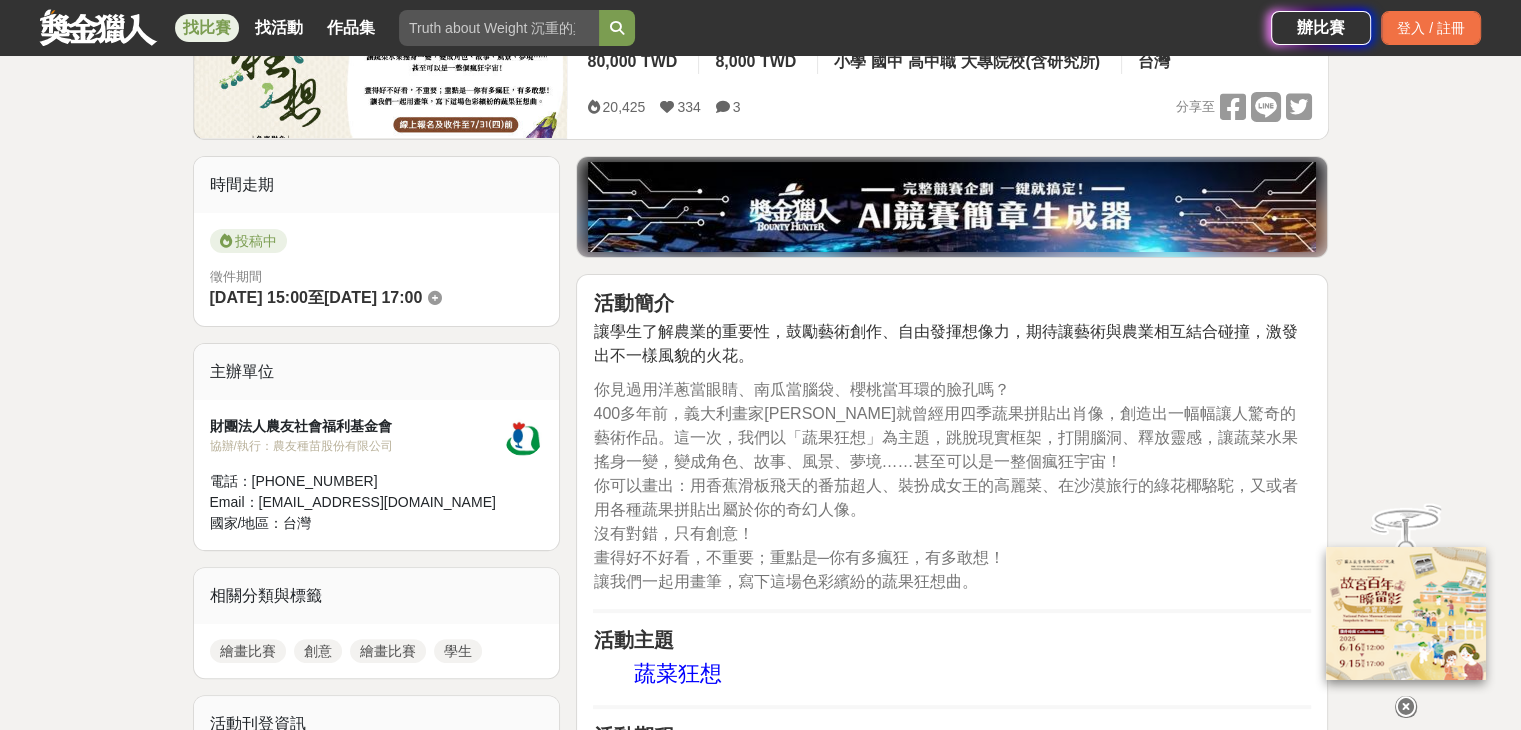 click on "400多年前，義大利畫家[PERSON_NAME]就曾經用四季蔬果拼貼出肖像，創造出一幅幅讓人驚奇的藝術作品。這一次，我們以「蔬果狂想」為主題，跳脫現實框架，打開腦洞、釋放靈感，讓蔬菜水果搖身一變，變成角色、故事、風景、夢境……甚至可以是一整個瘋狂宇宙！" at bounding box center [945, 437] 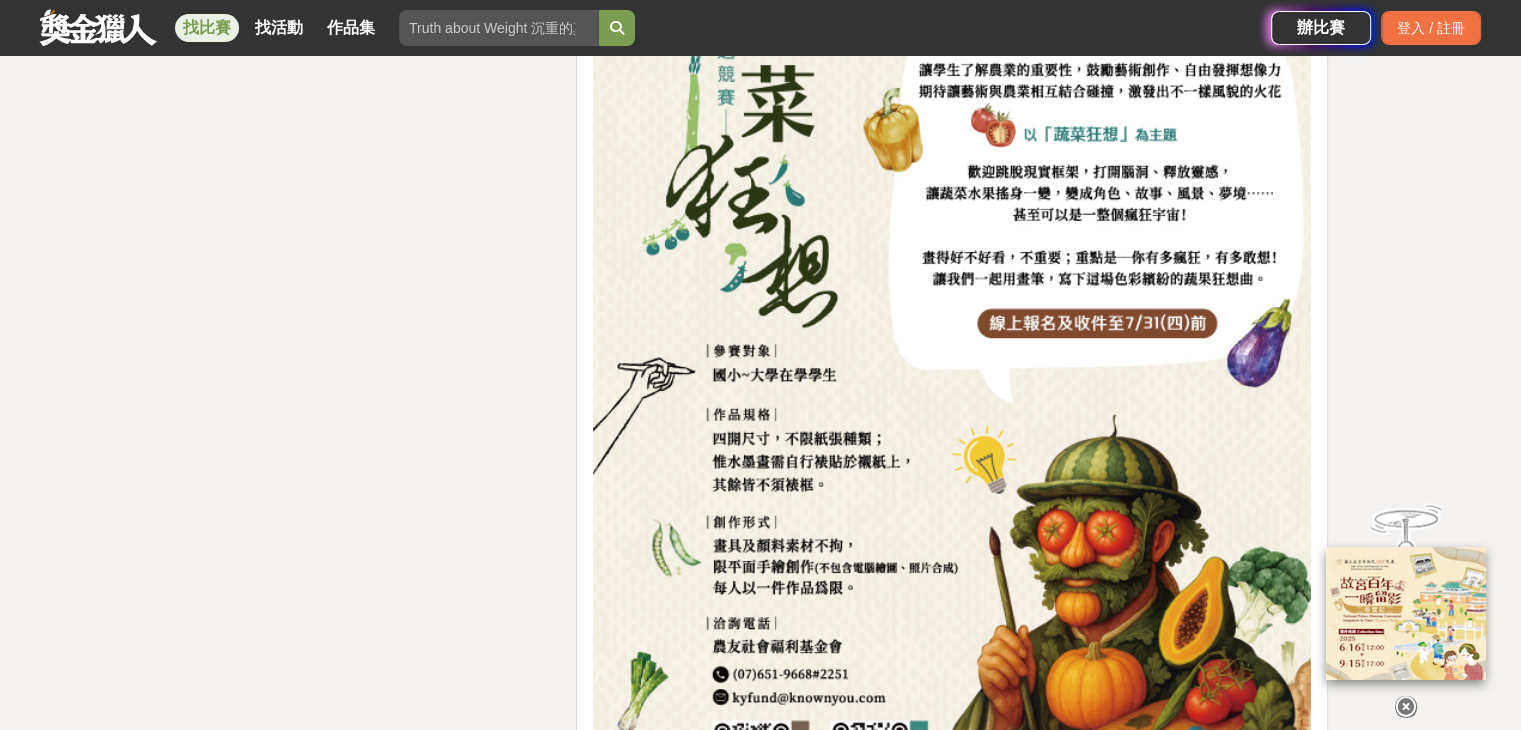 scroll, scrollTop: 3400, scrollLeft: 0, axis: vertical 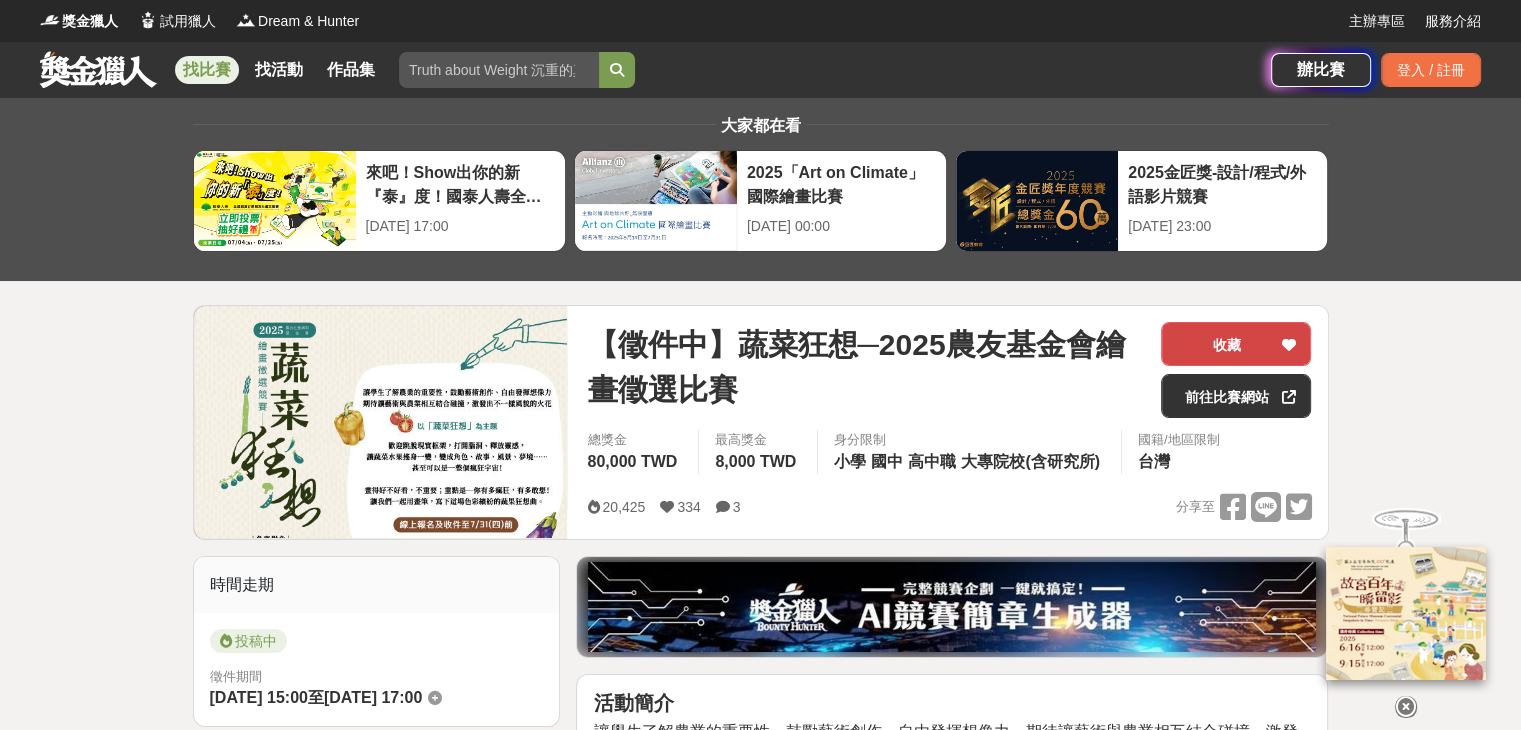 click on "收藏" at bounding box center (1236, 344) 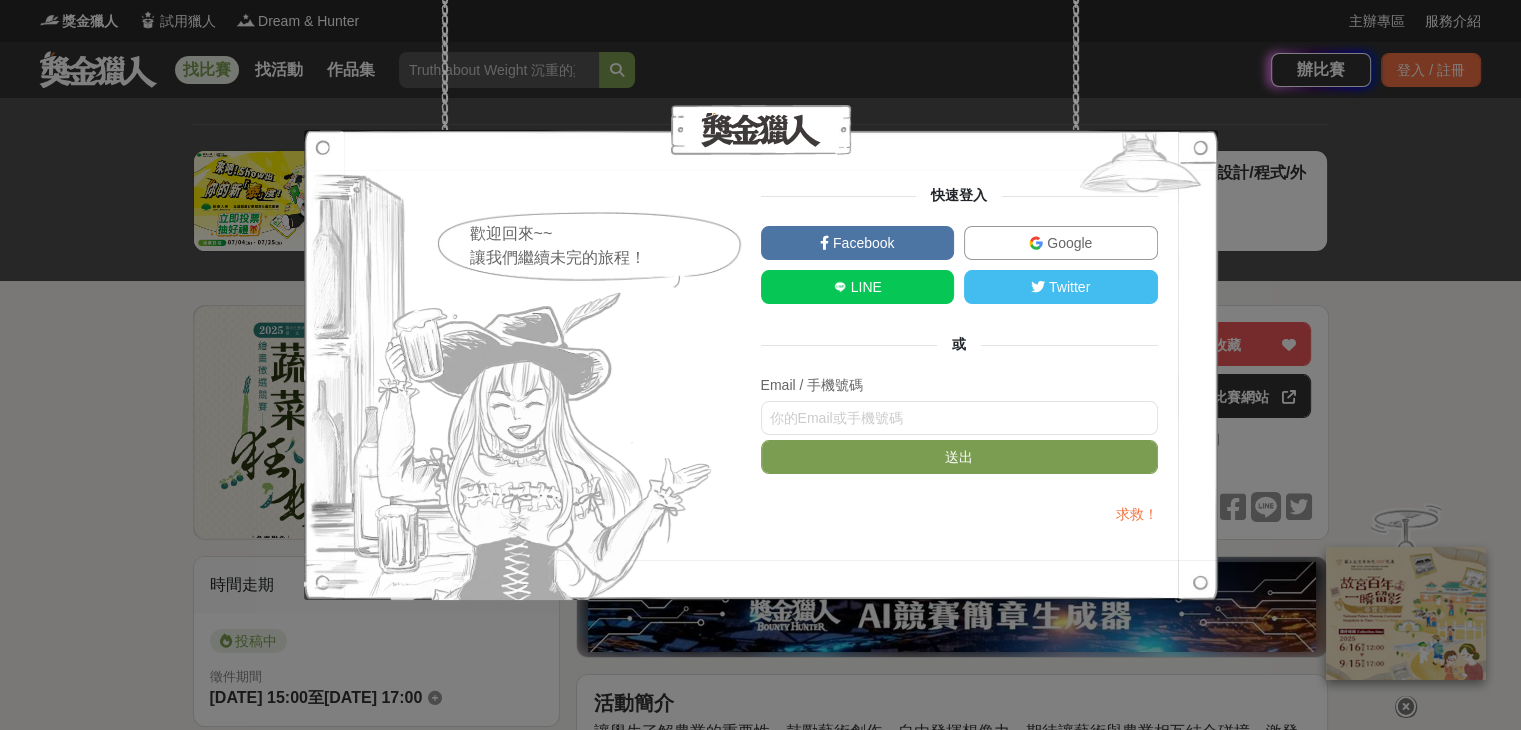 click on "Google" at bounding box center [1067, 243] 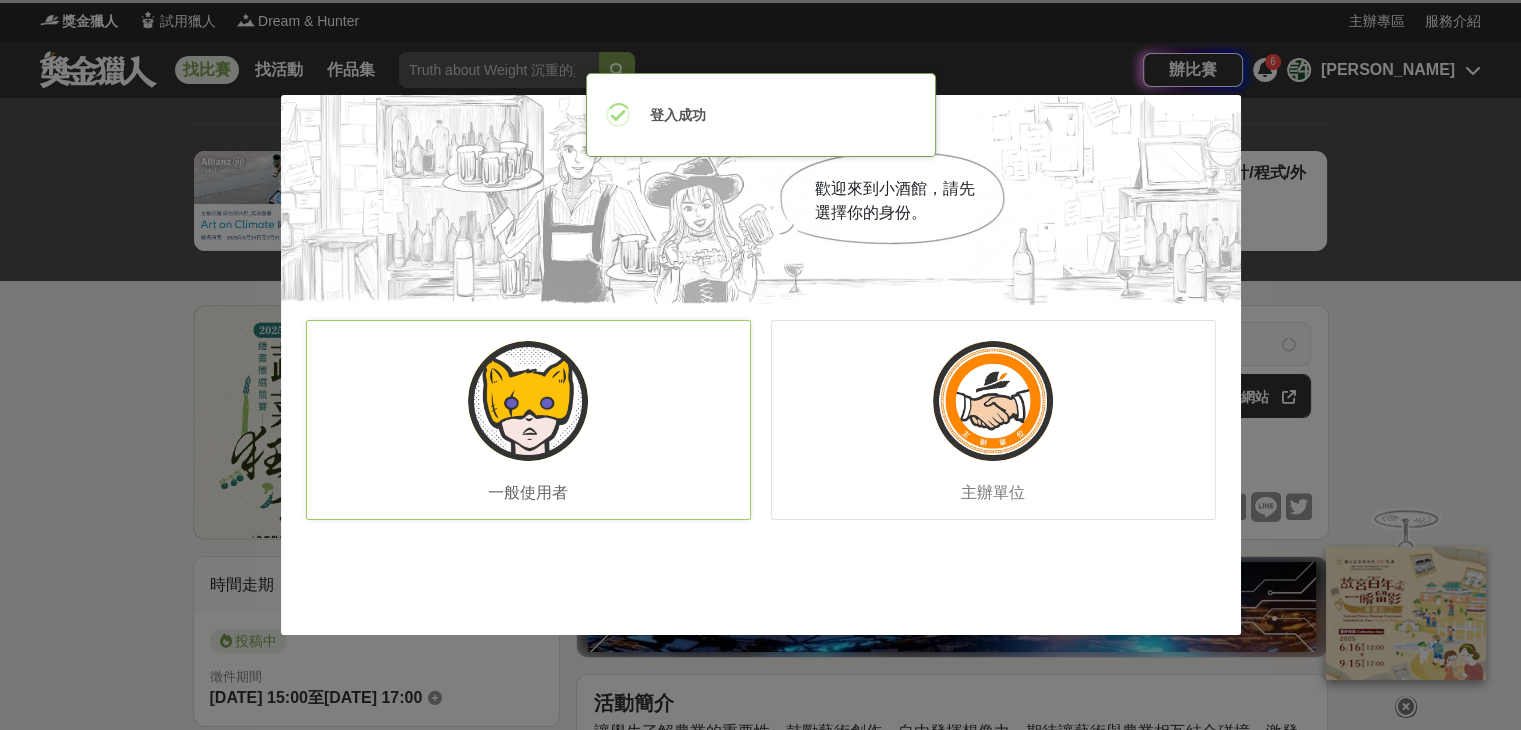 click on "一般使用者" at bounding box center [528, 420] 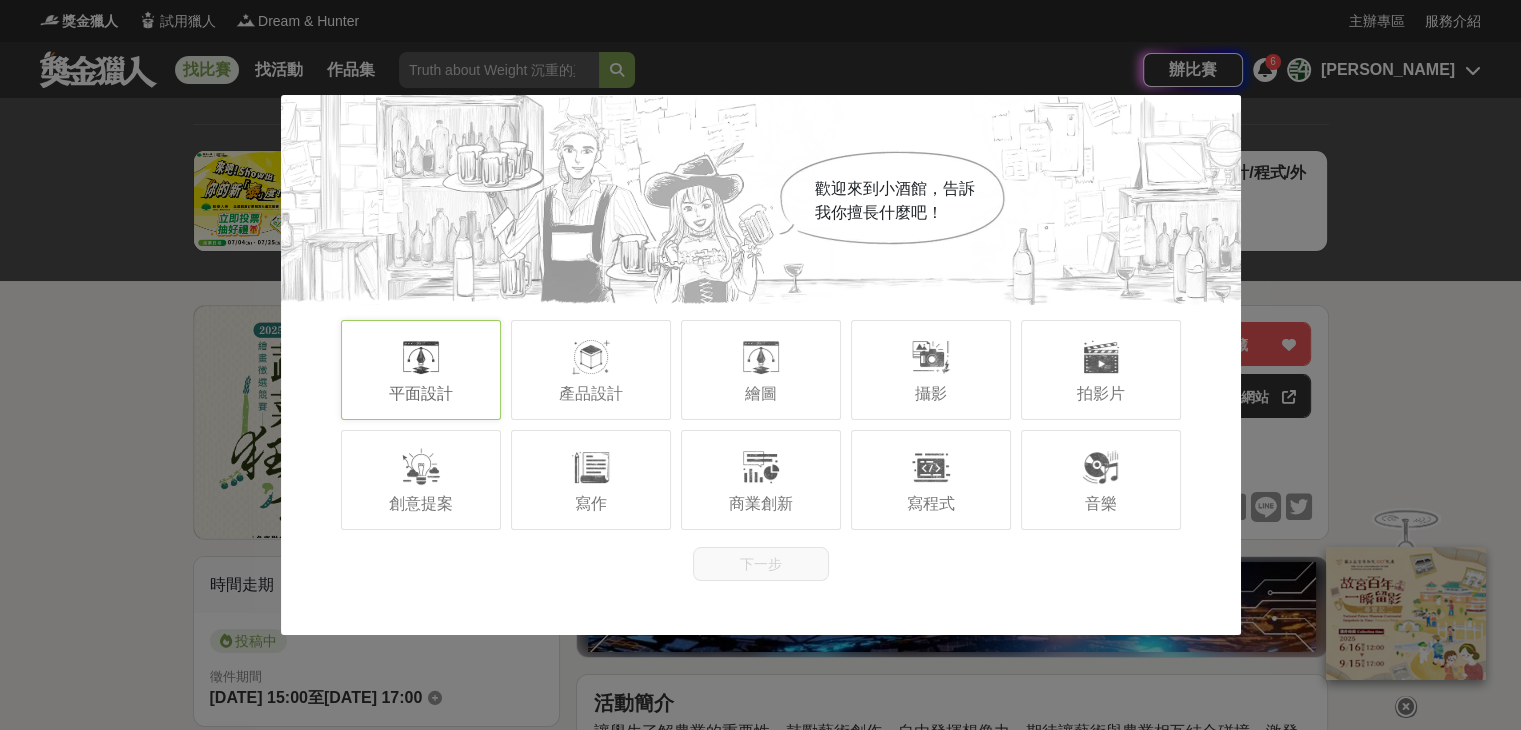 click on "平面設計" at bounding box center (421, 370) 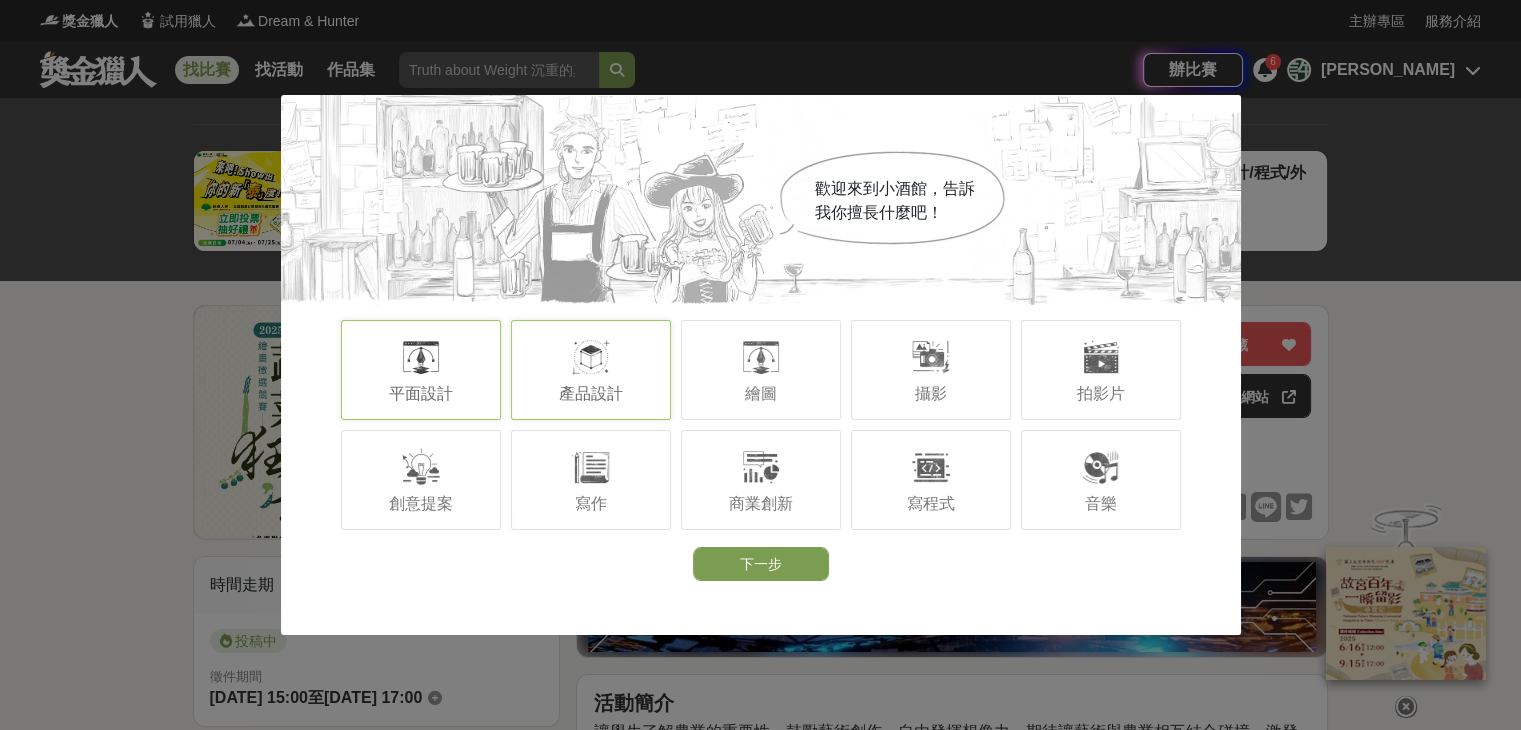 click on "產品設計" at bounding box center (591, 393) 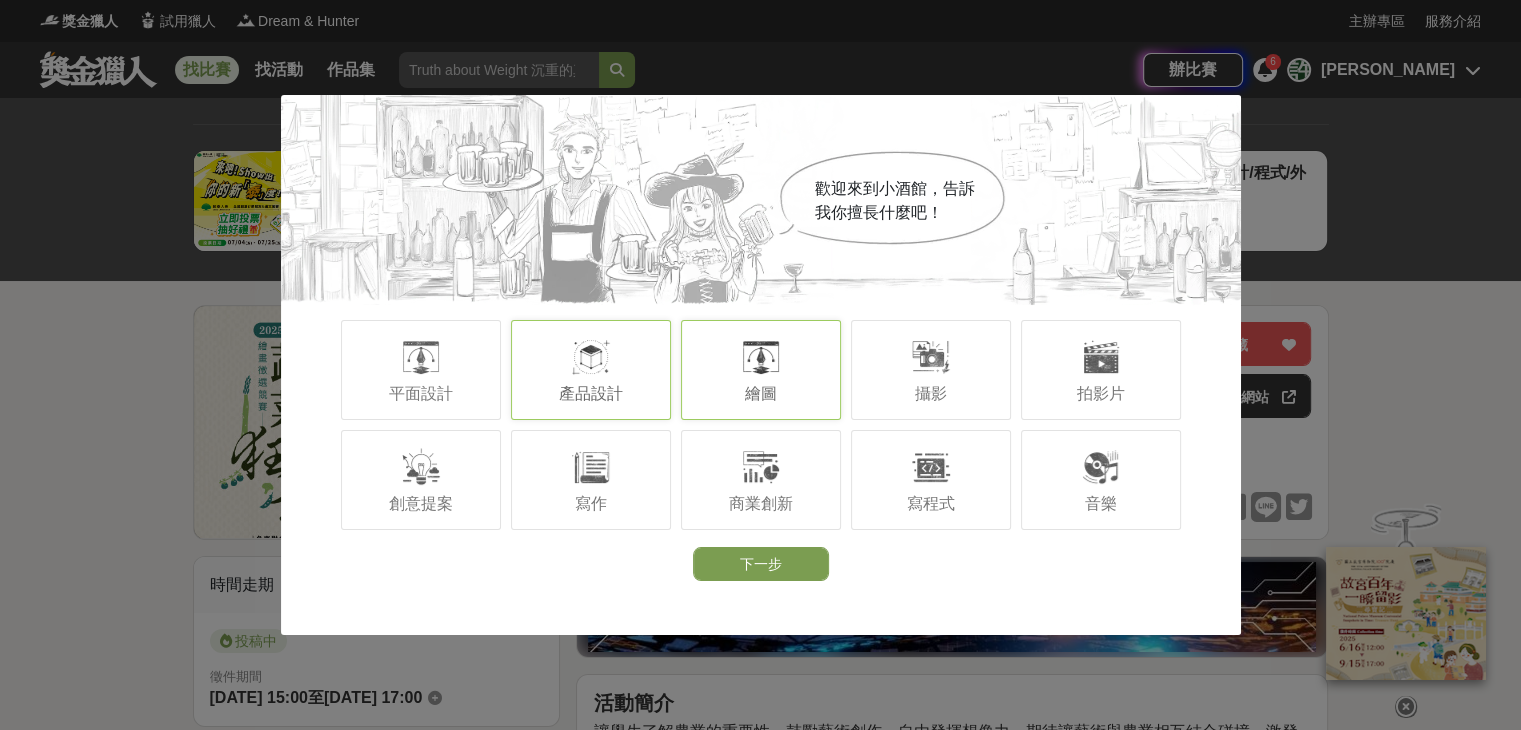 click on "繪圖" at bounding box center (761, 370) 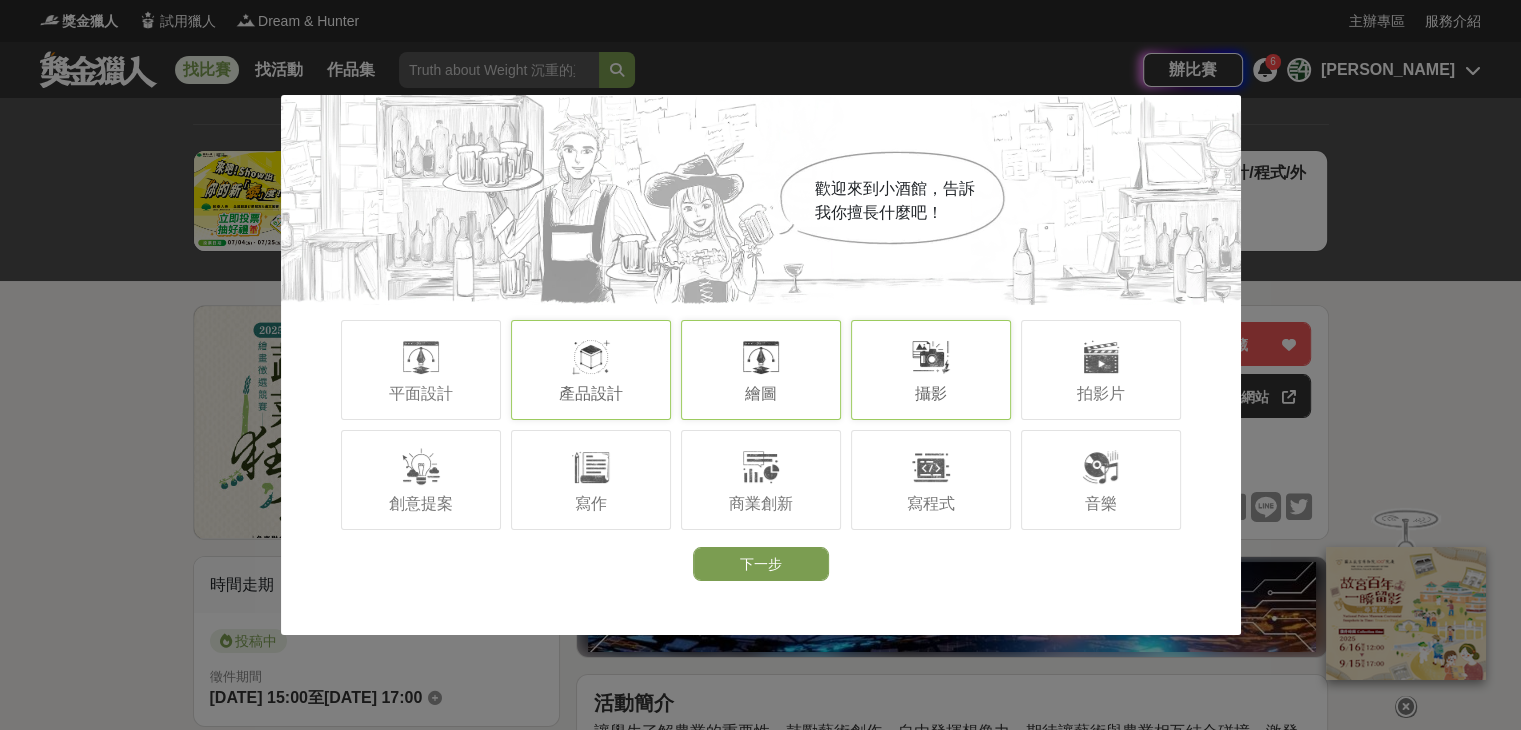 click on "攝影" at bounding box center (931, 370) 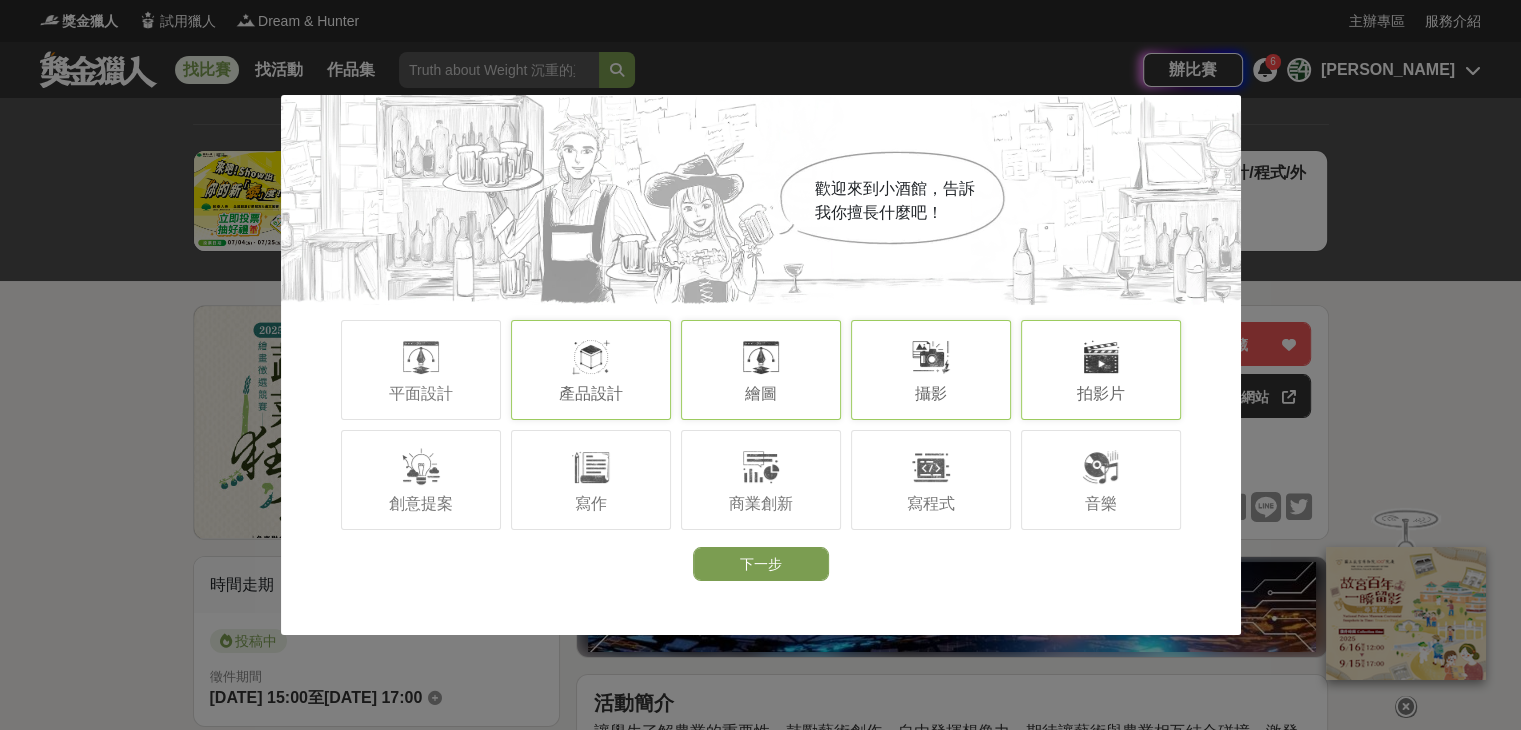 click on "拍影片" at bounding box center (1101, 370) 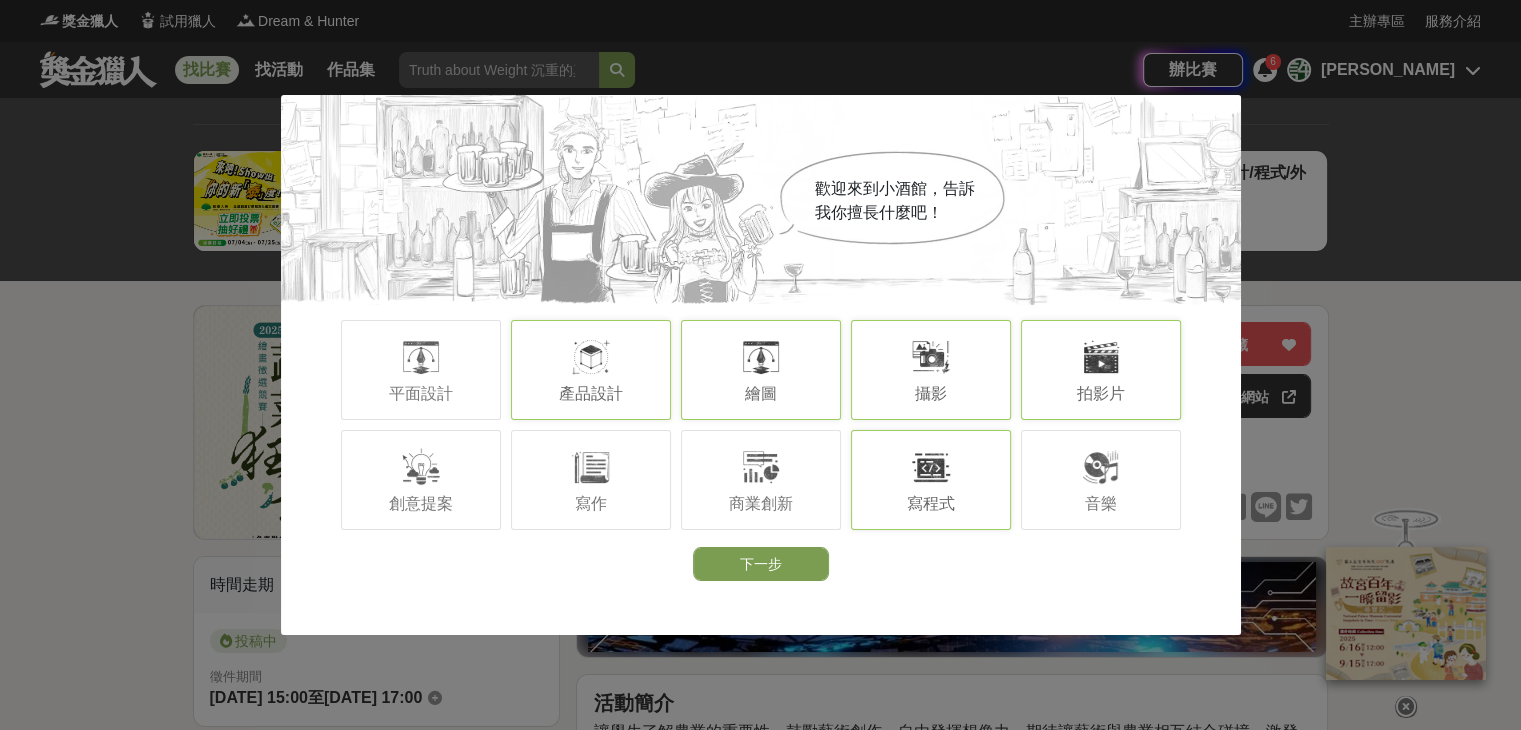 drag, startPoint x: 1090, startPoint y: 442, endPoint x: 974, endPoint y: 441, distance: 116.00431 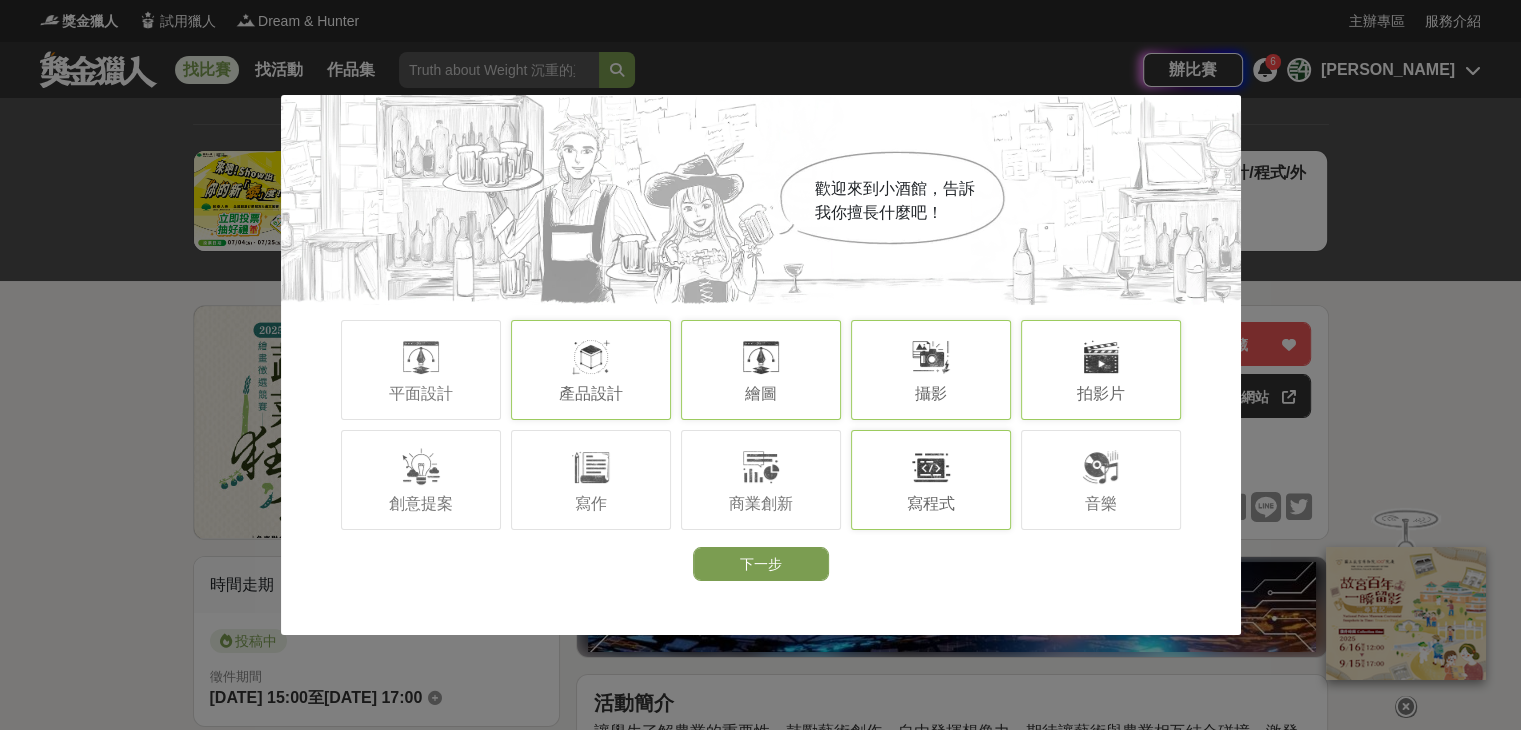click on "音樂" at bounding box center [1101, 480] 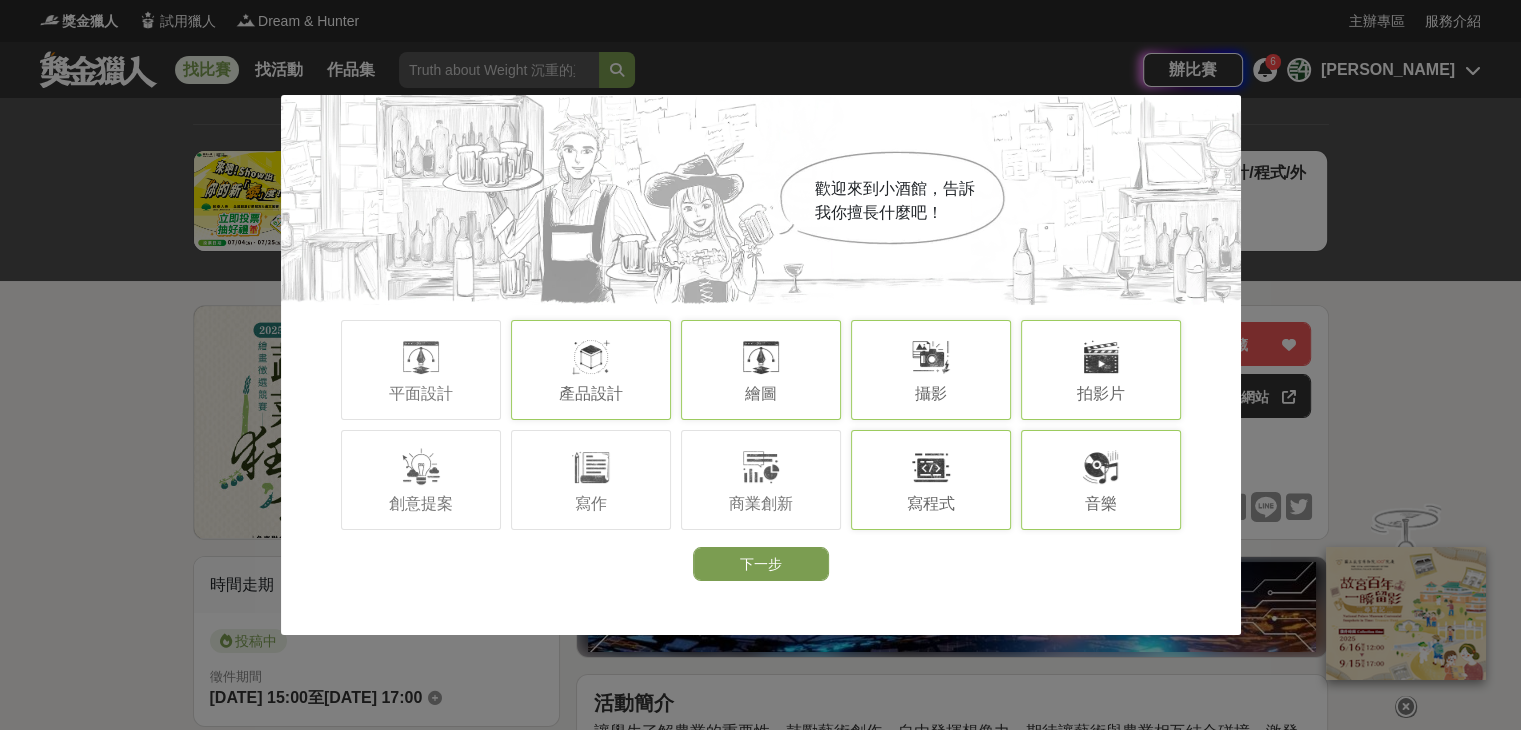 click at bounding box center (931, 467) 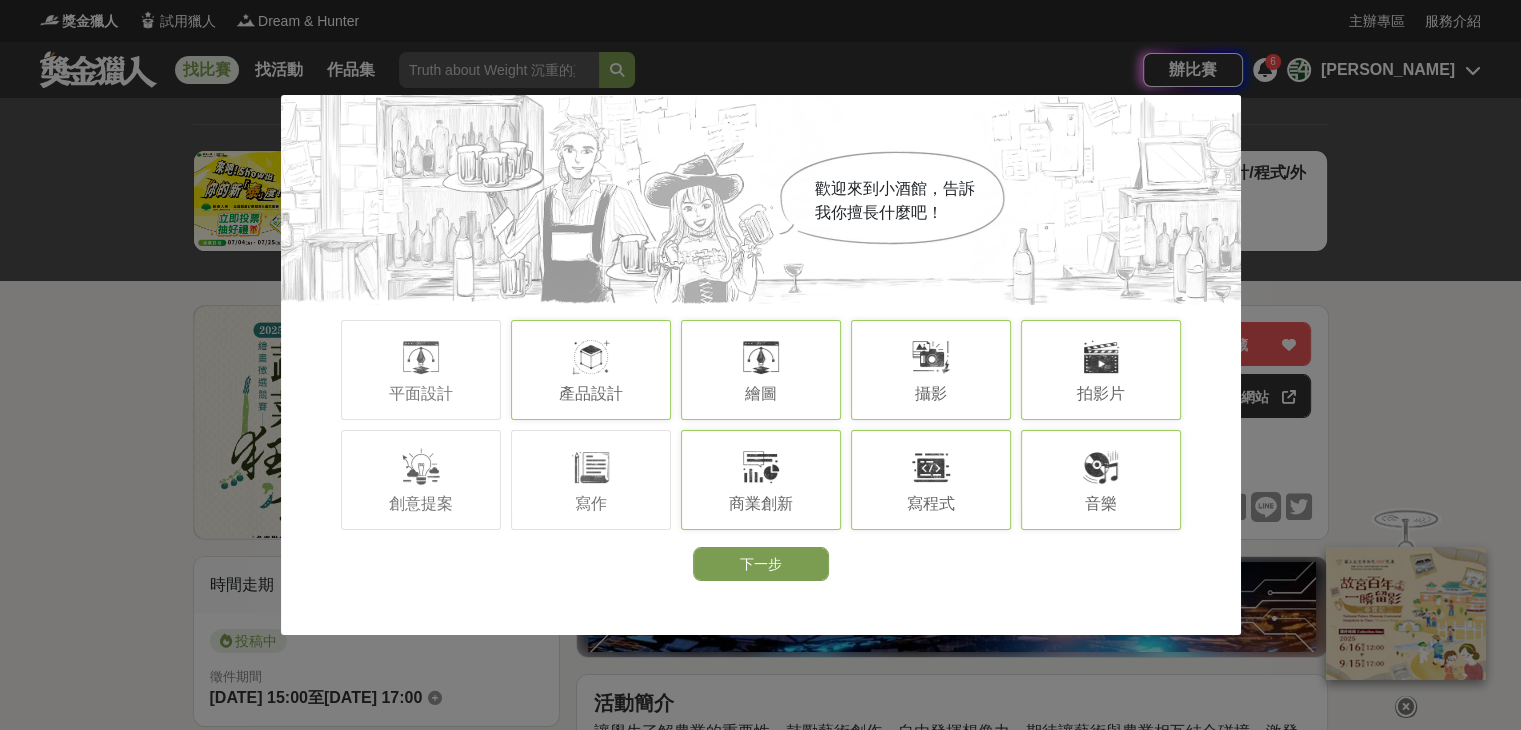 click on "商業創新" at bounding box center [761, 480] 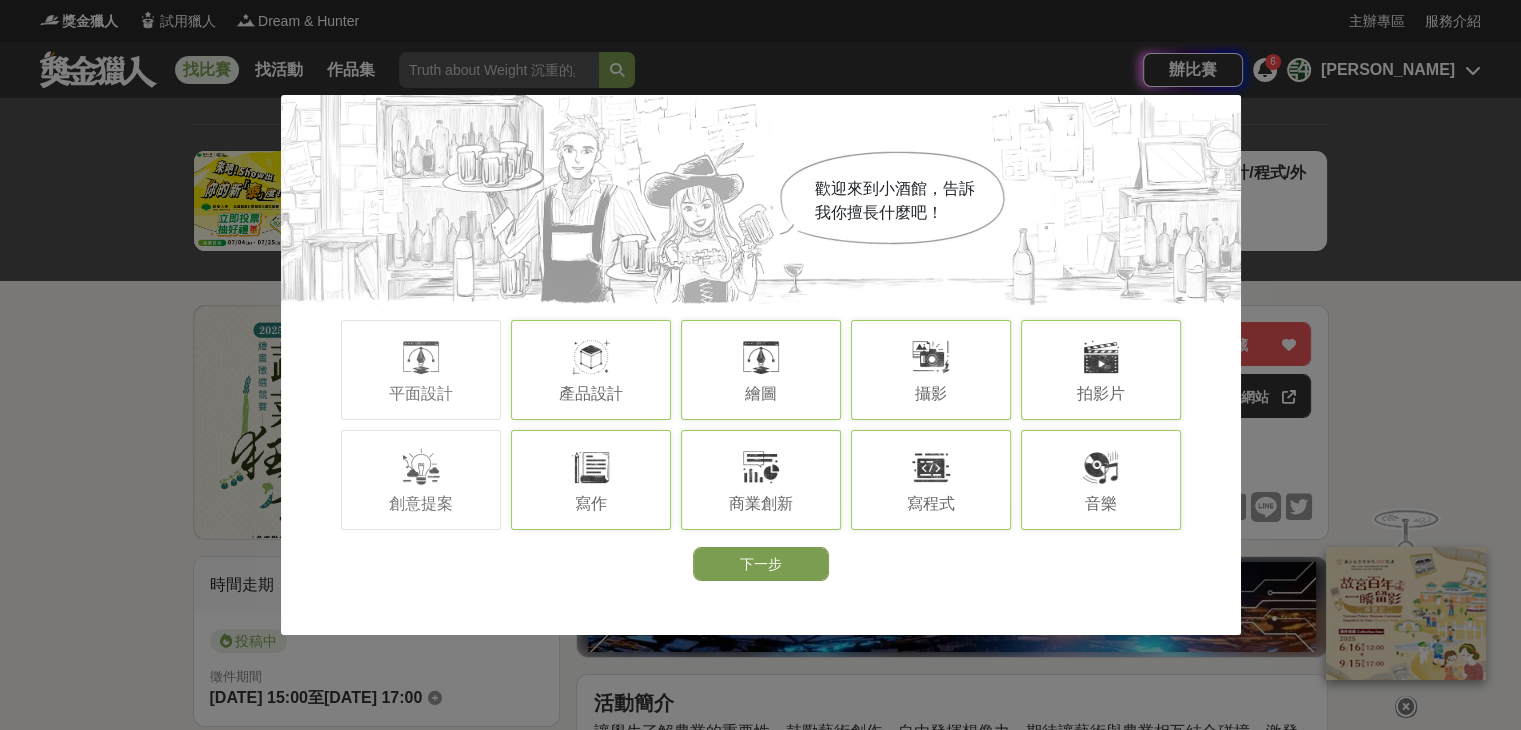 click at bounding box center [591, 467] 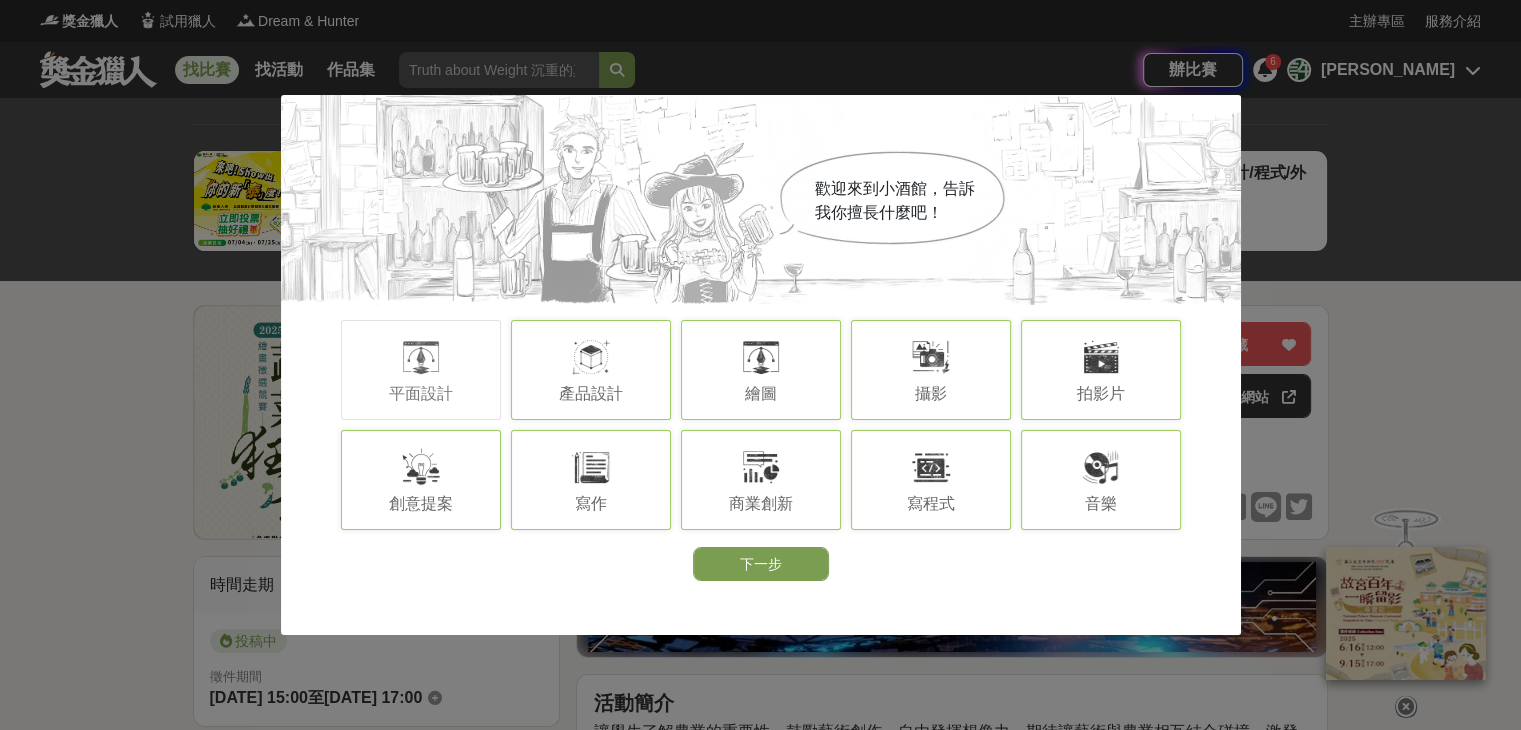 click on "創意提案" at bounding box center [421, 480] 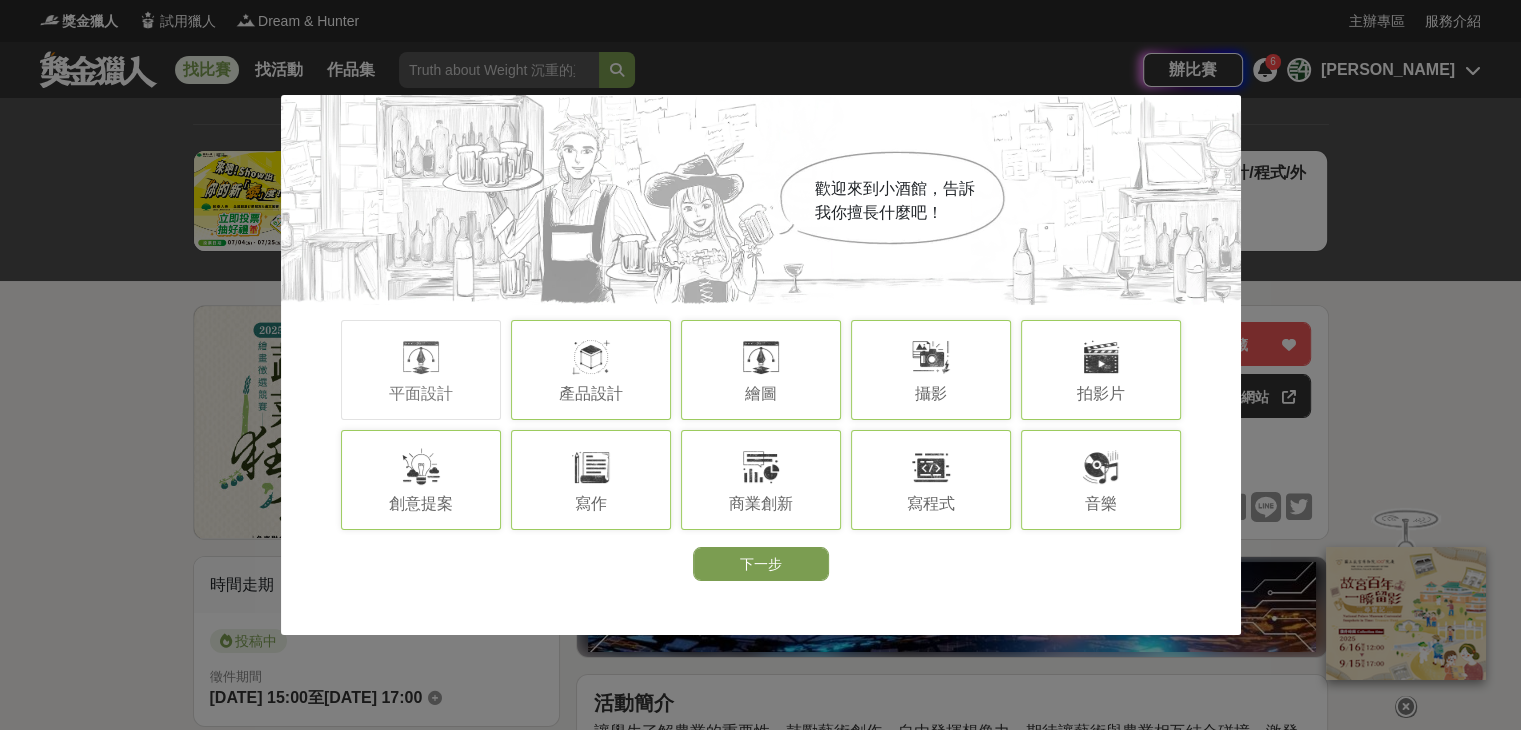 click on "寫程式" at bounding box center [931, 503] 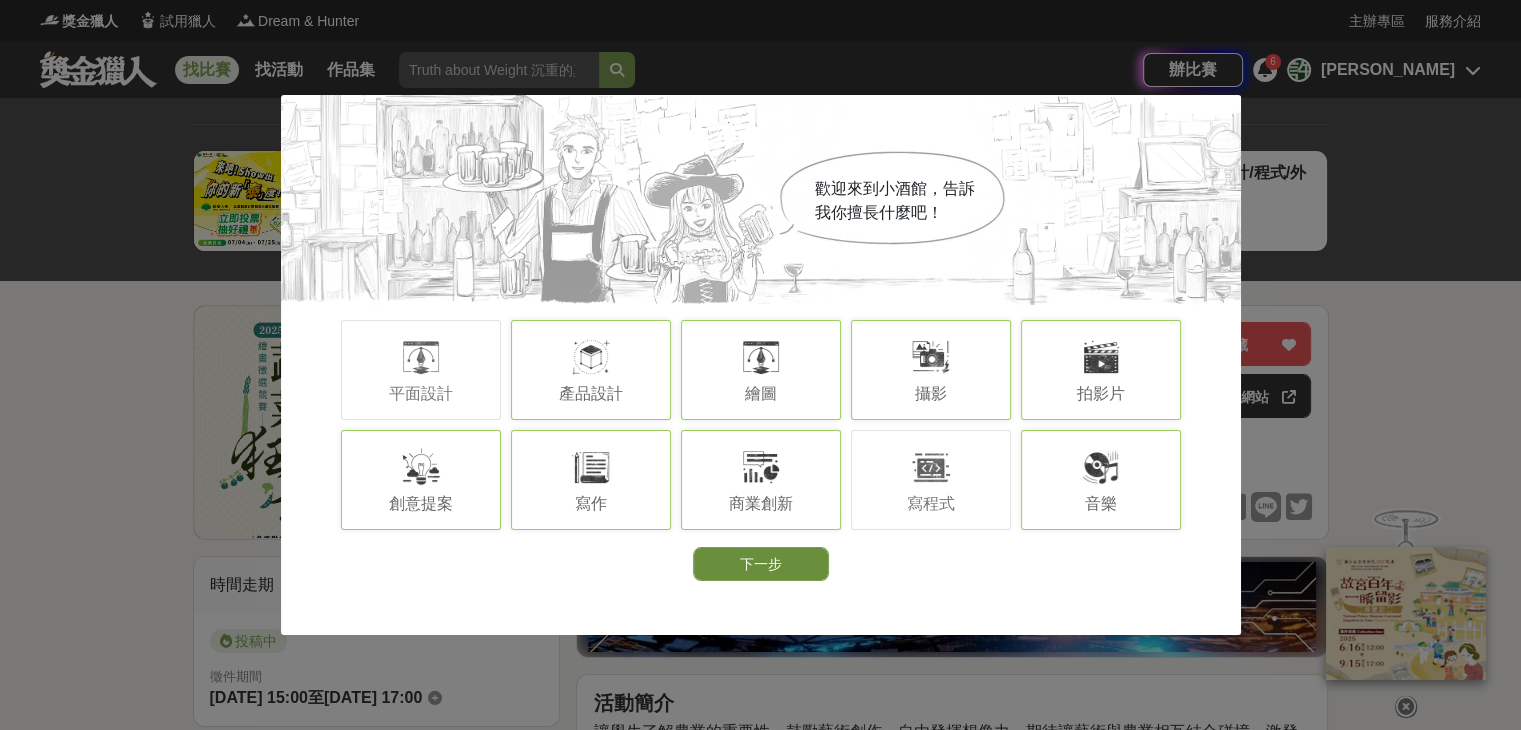 click on "下一步" at bounding box center (761, 564) 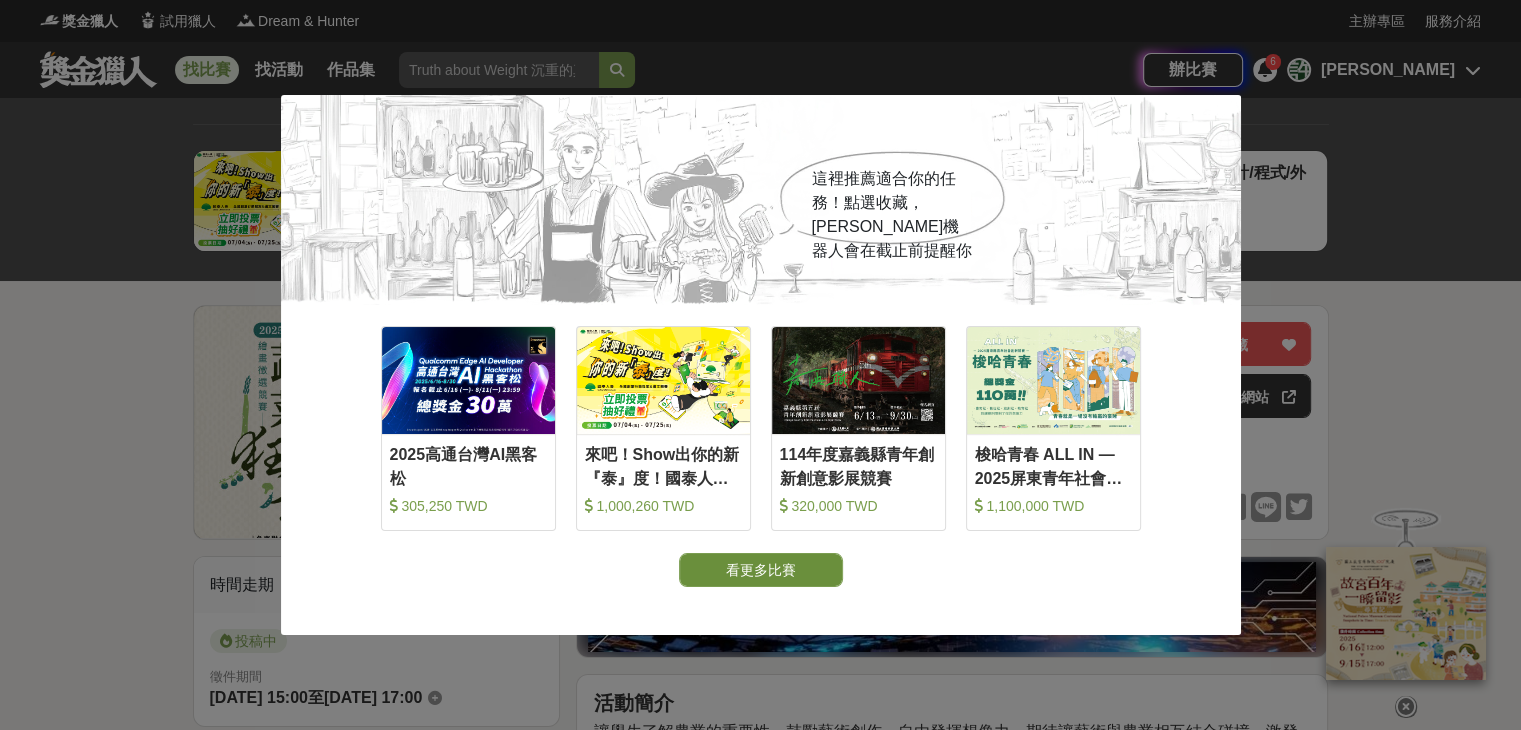 click on "看更多比賽" at bounding box center [761, 570] 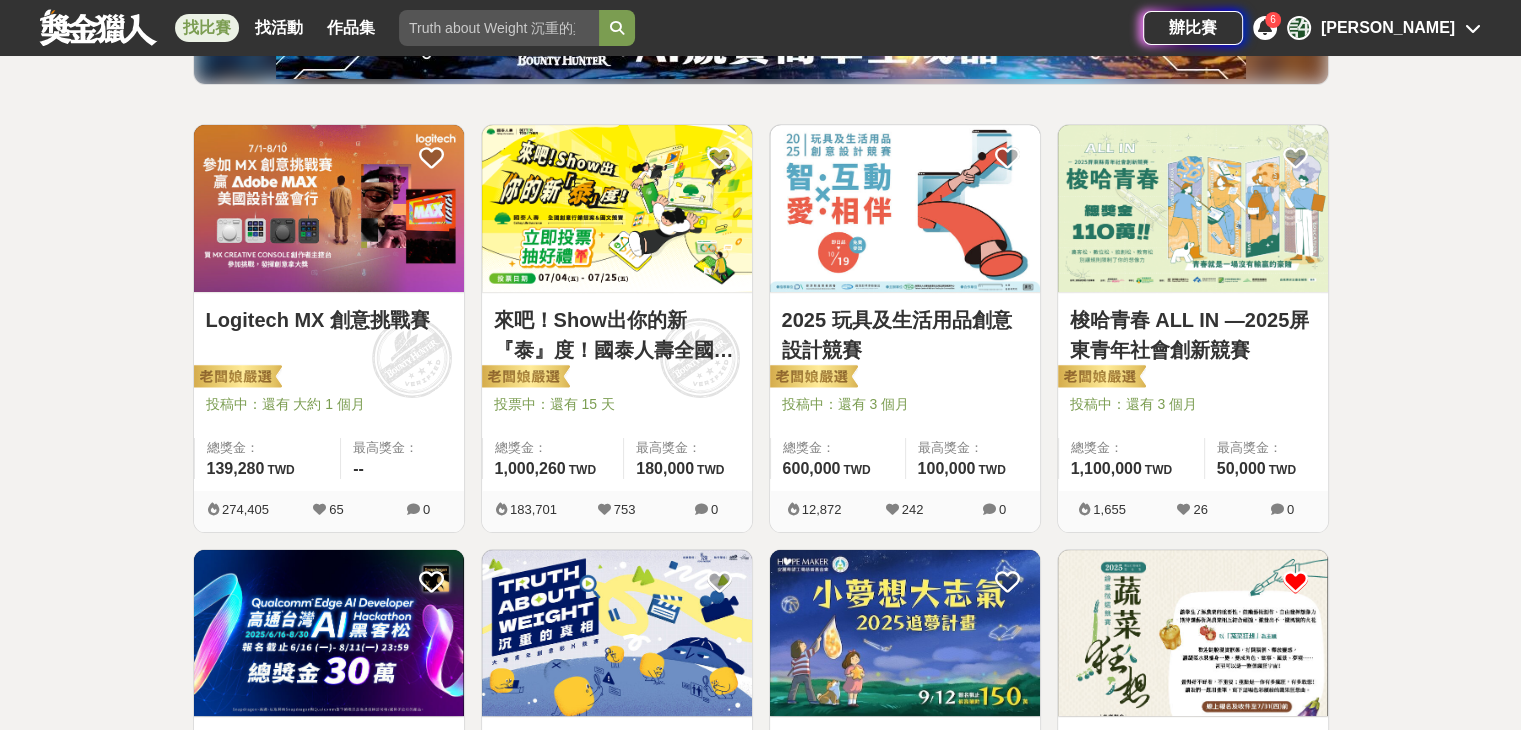 scroll, scrollTop: 400, scrollLeft: 0, axis: vertical 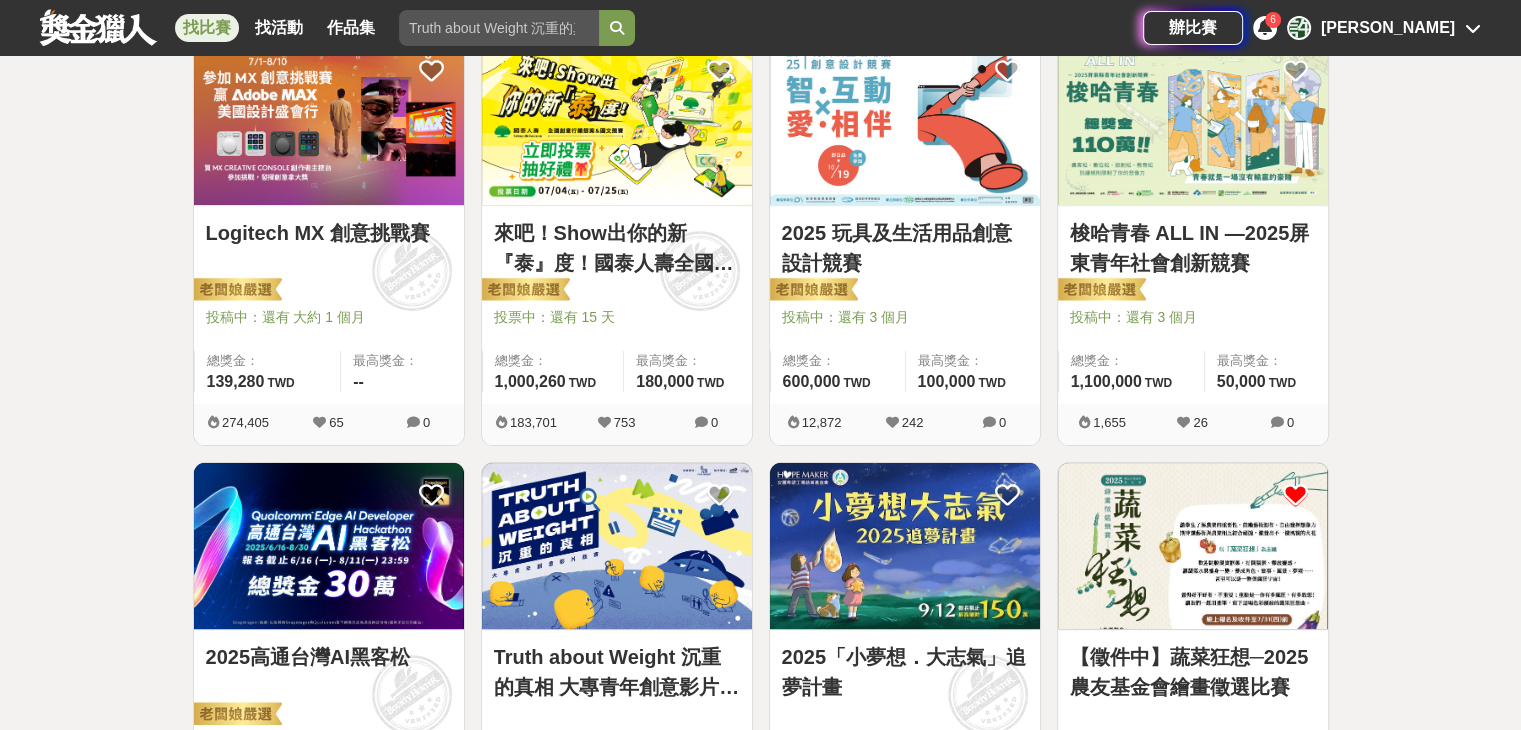click at bounding box center (1193, 546) 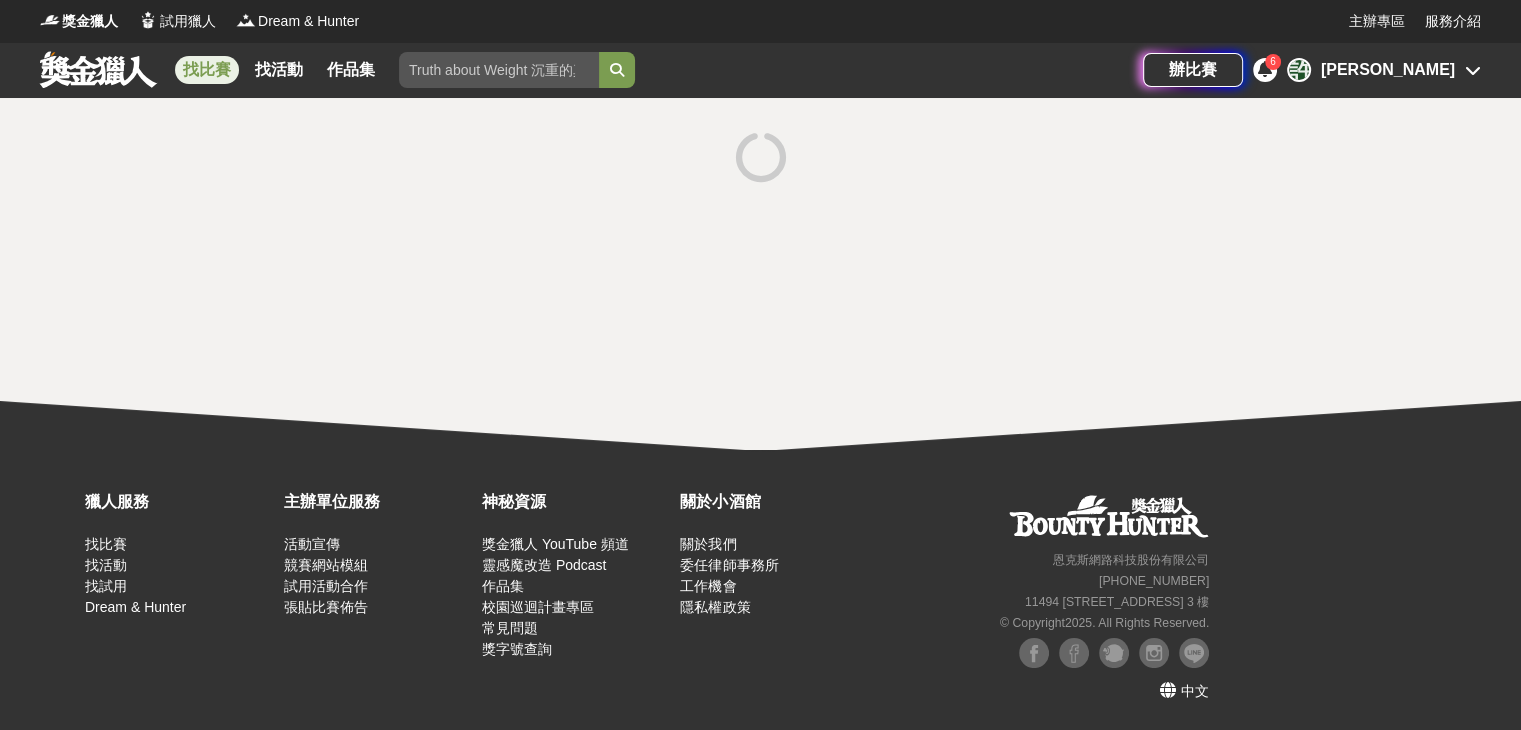 scroll, scrollTop: 0, scrollLeft: 0, axis: both 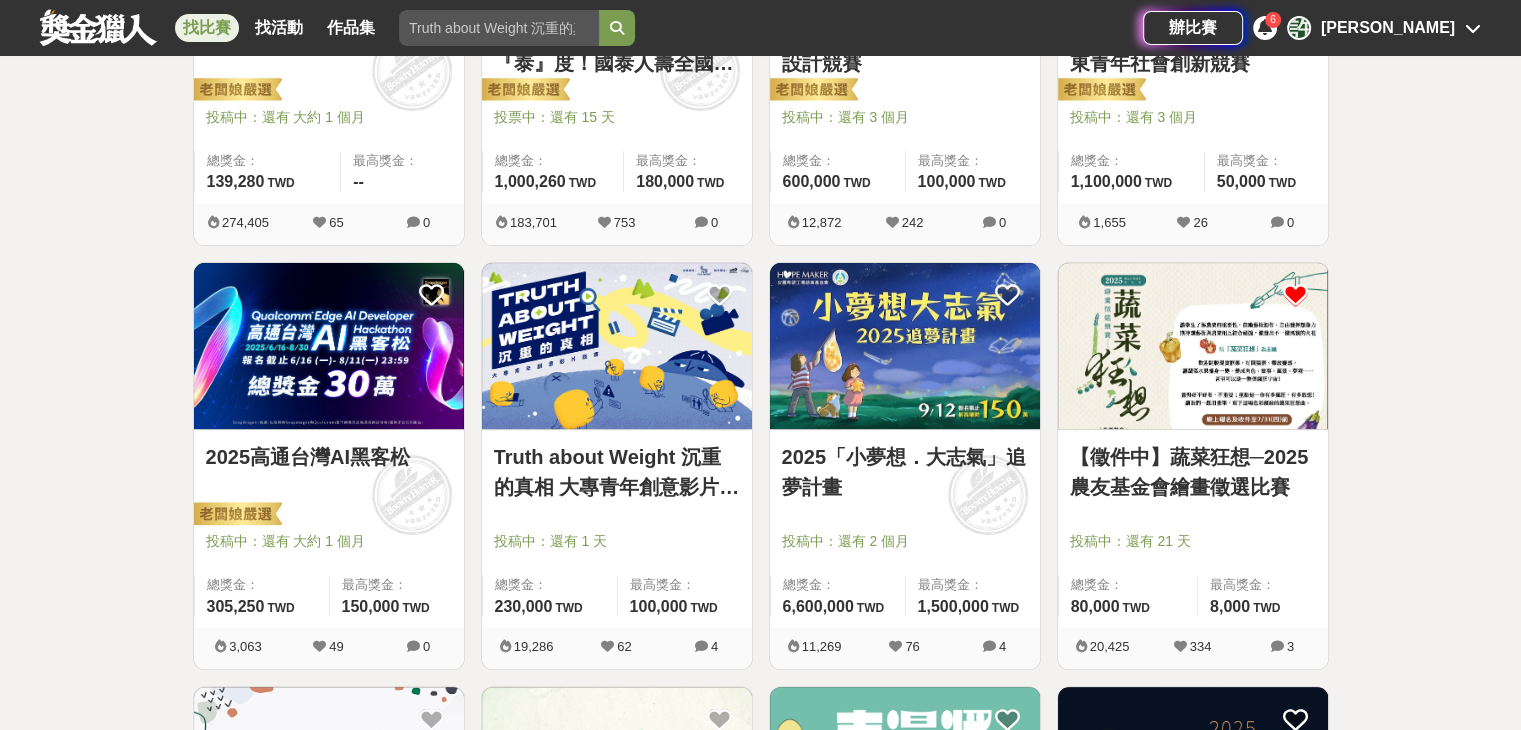 click on "2025「小夢想．大志氣」追夢計畫" at bounding box center (905, 472) 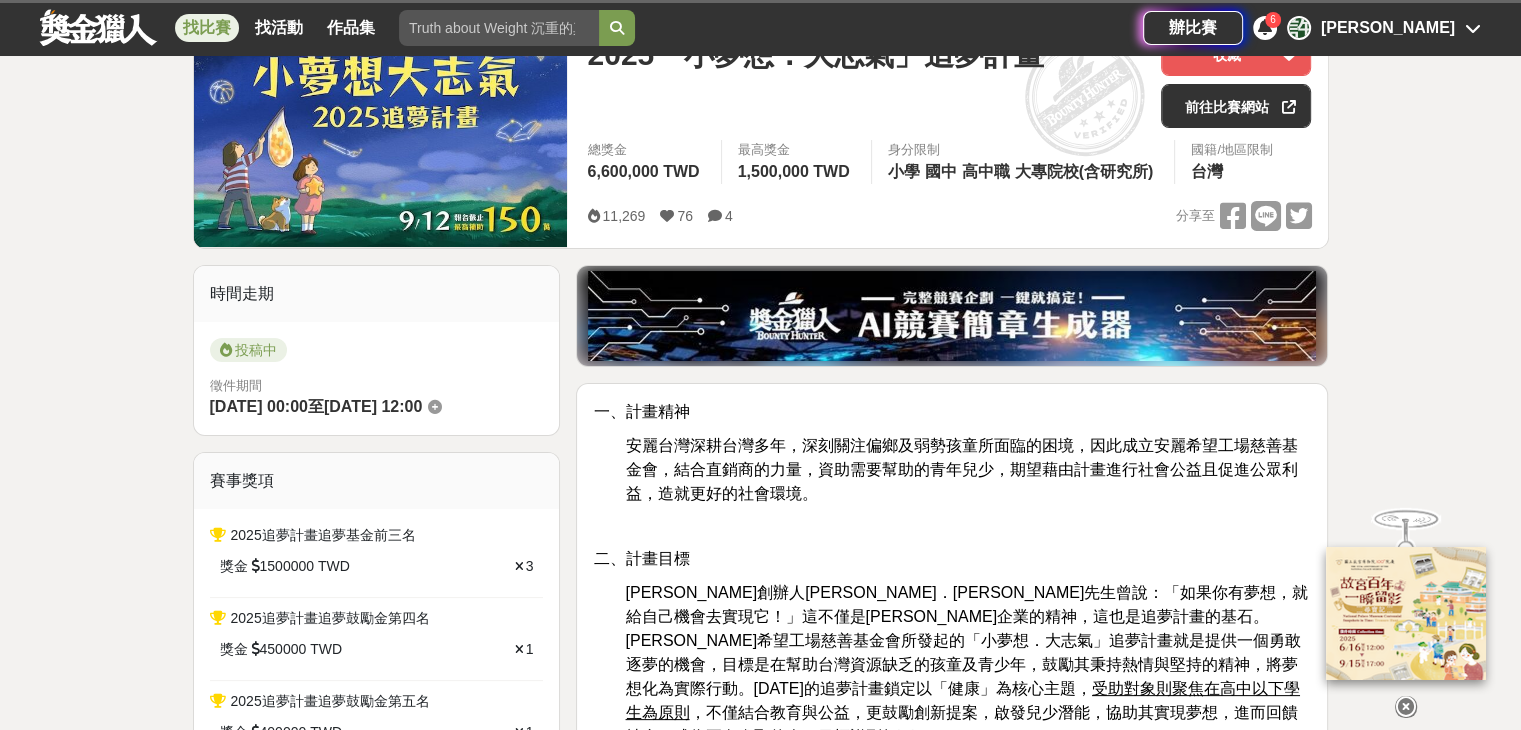 scroll, scrollTop: 300, scrollLeft: 0, axis: vertical 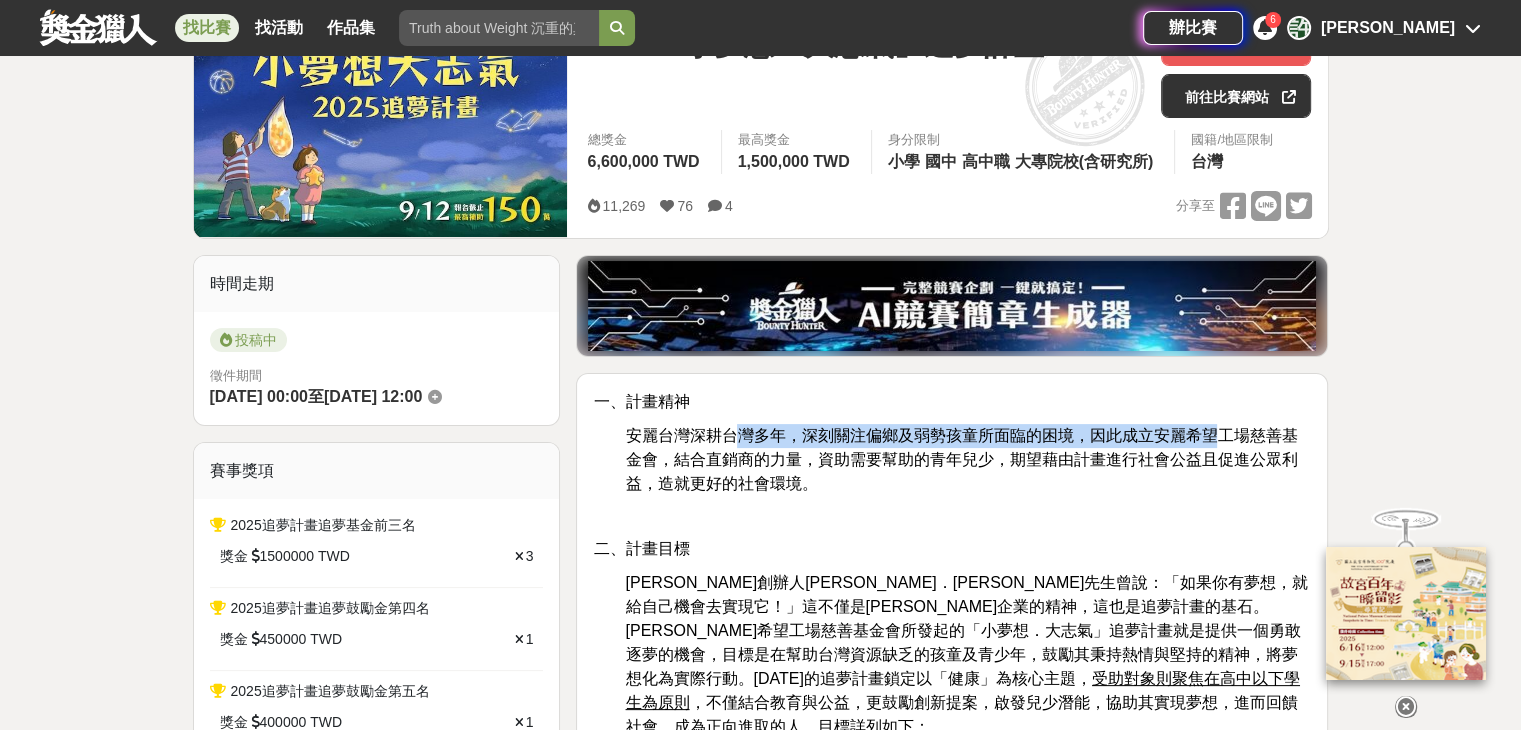 drag, startPoint x: 738, startPoint y: 442, endPoint x: 1248, endPoint y: 448, distance: 510.03528 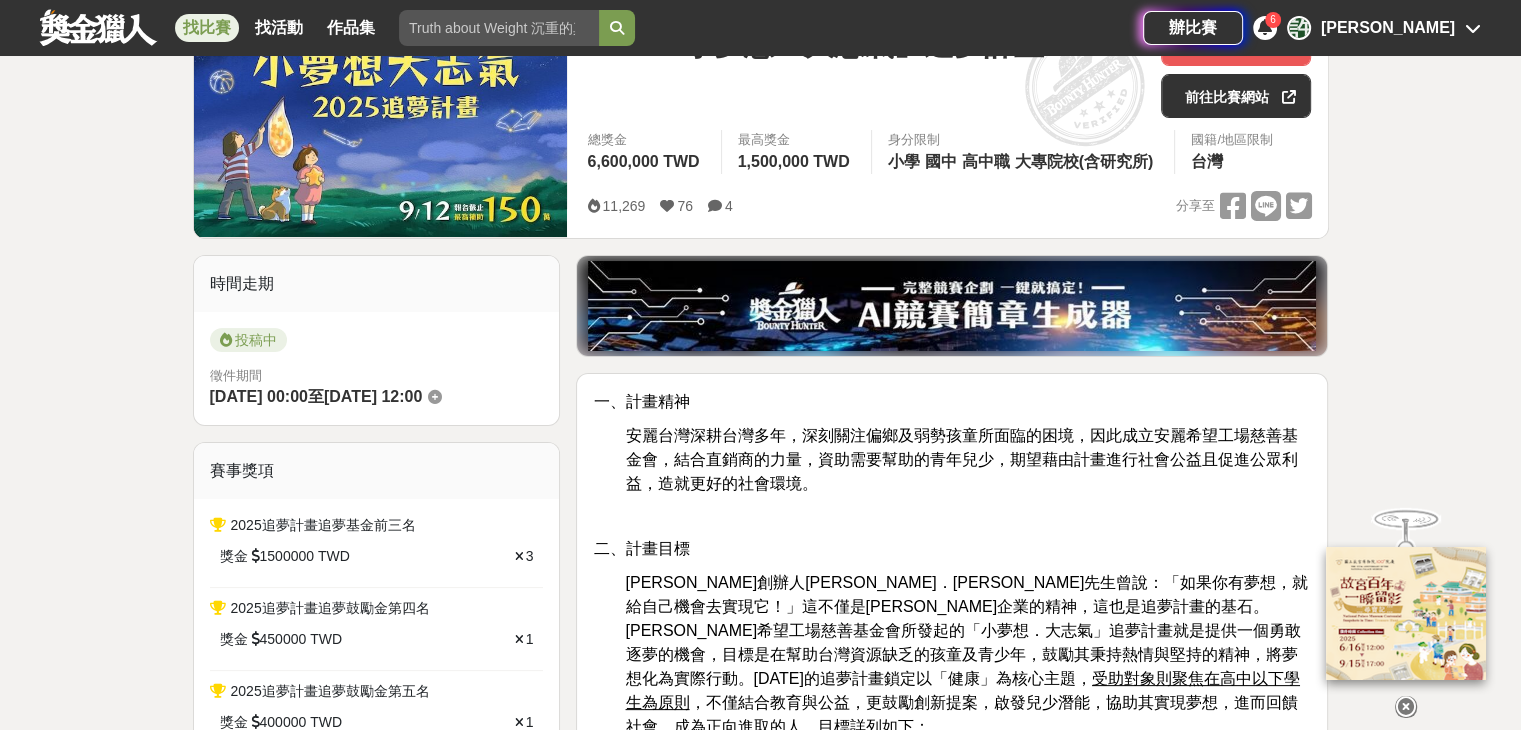 click on "安麗台灣深耕台灣多年，深刻關注偏鄉及弱勢孩童所面臨的困境，因此成立安麗希望工場慈善基金會，結合直銷商的力量，資助需要幫助的青年兒少，期望藉由計畫進行社會公益且促進公眾利益，造就更好的社會環境。" at bounding box center [968, 460] 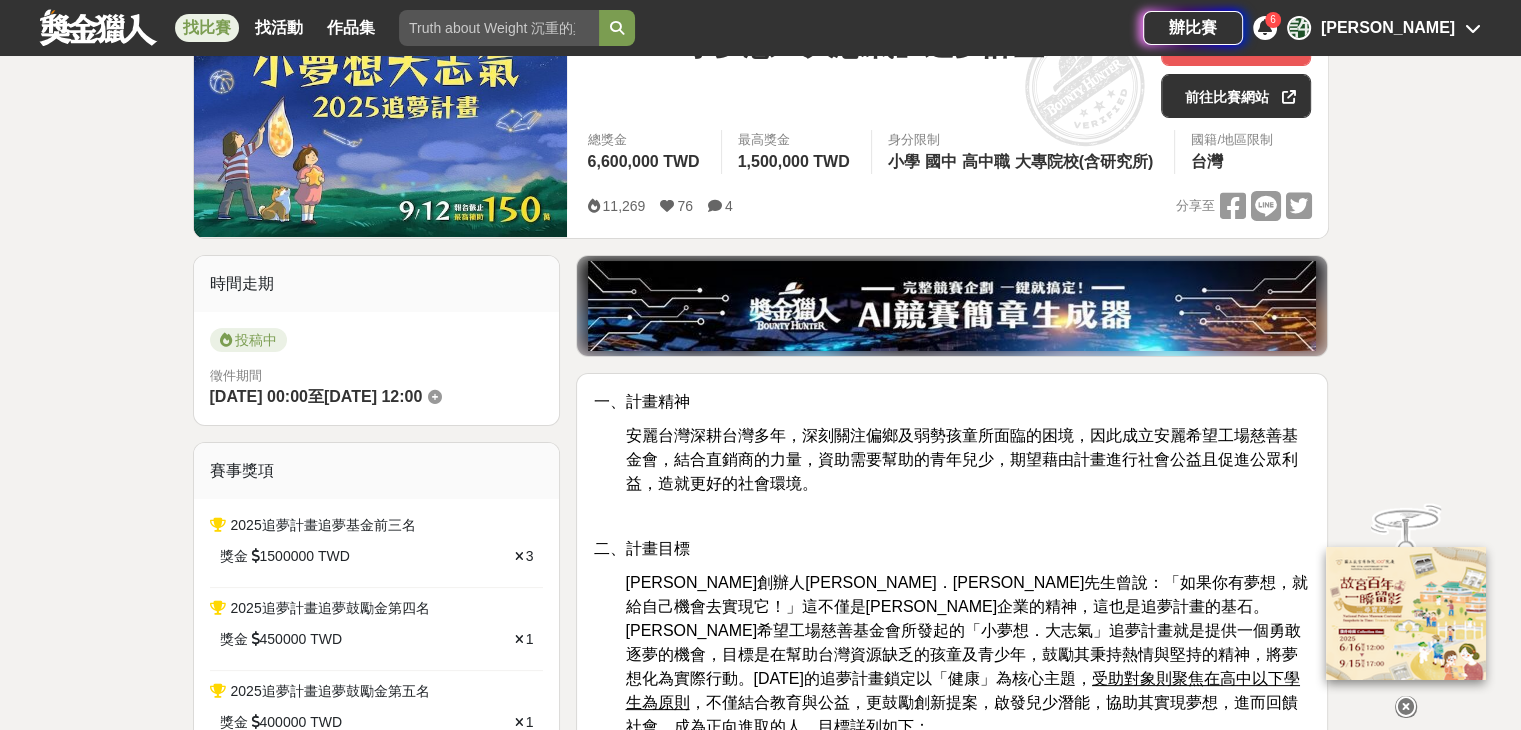 scroll, scrollTop: 400, scrollLeft: 0, axis: vertical 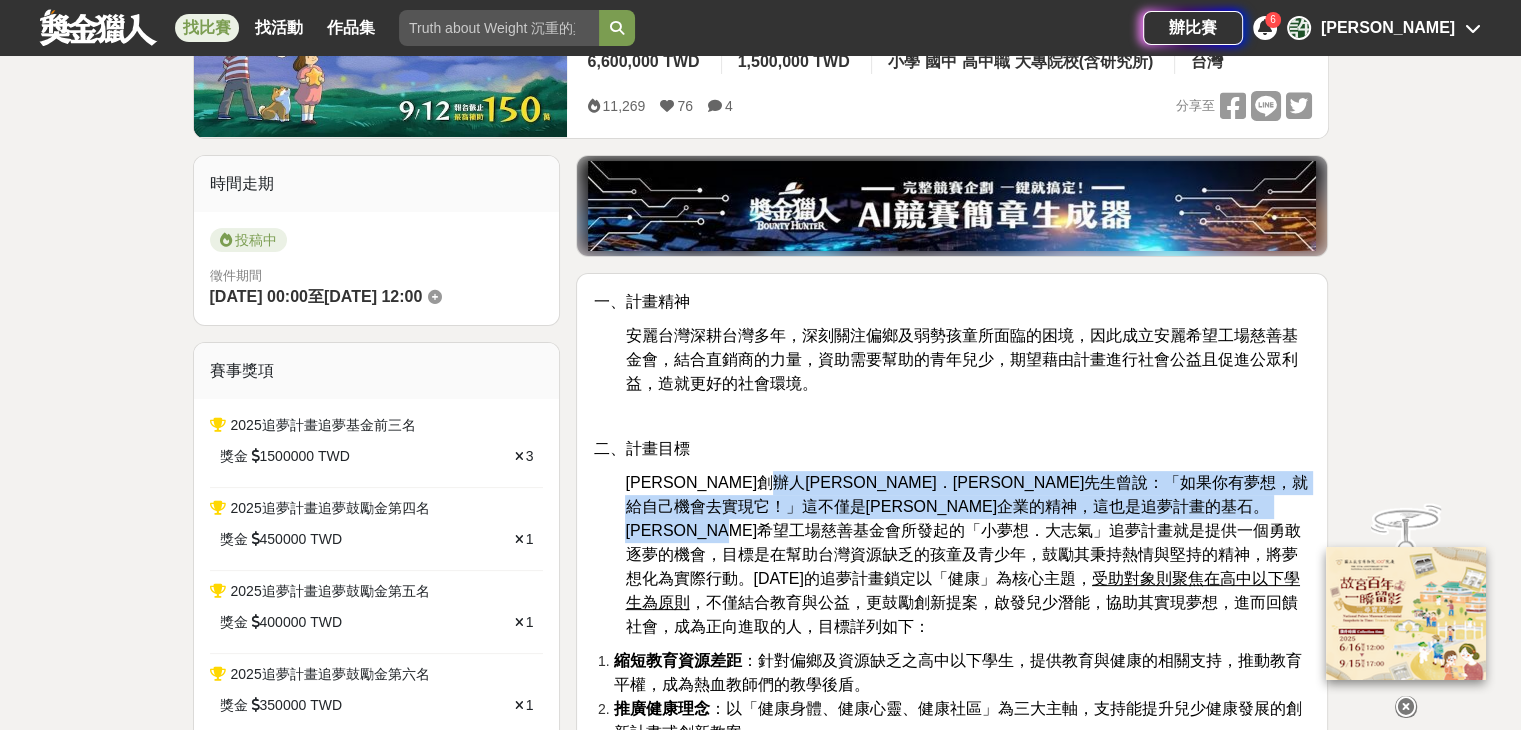 drag, startPoint x: 847, startPoint y: 477, endPoint x: 1206, endPoint y: 562, distance: 368.92548 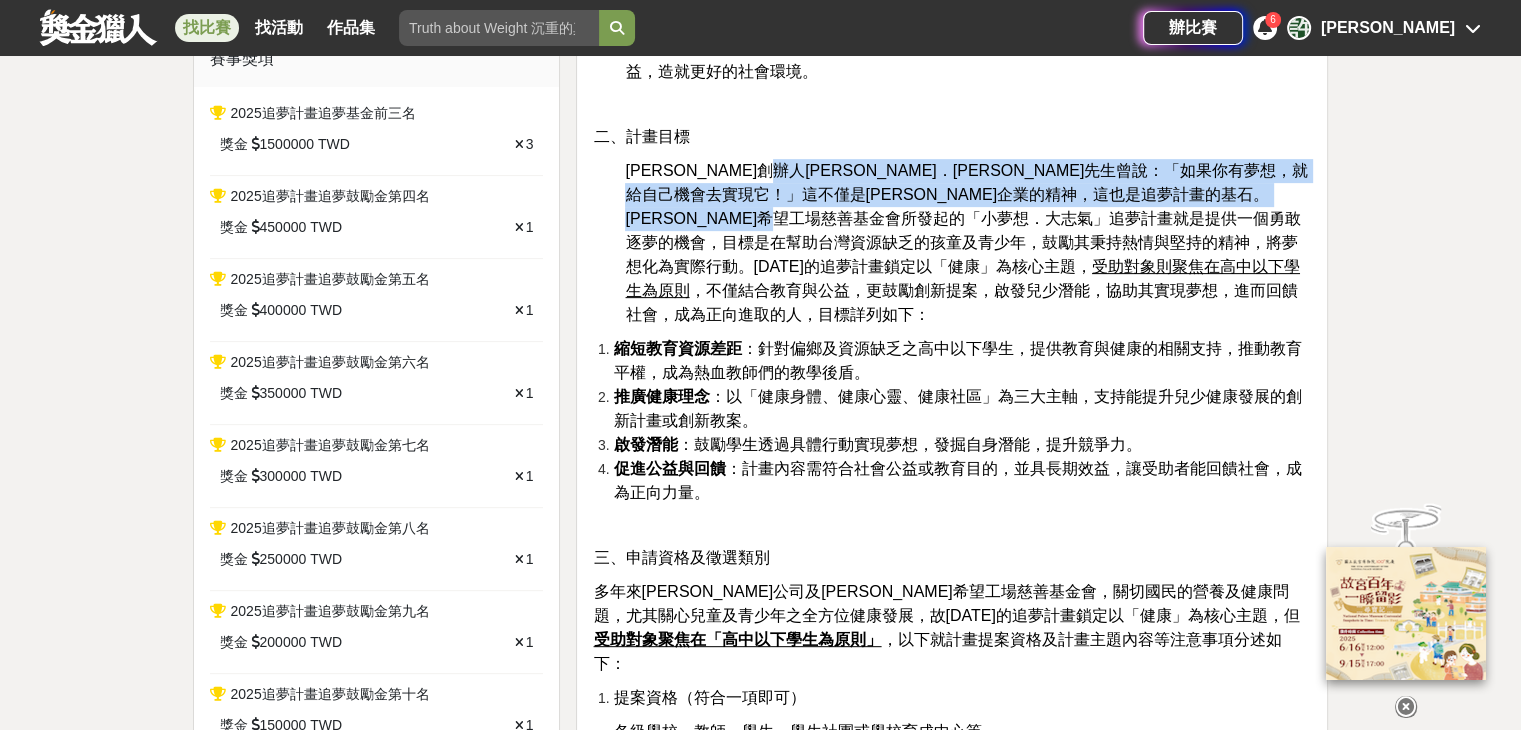 scroll, scrollTop: 900, scrollLeft: 0, axis: vertical 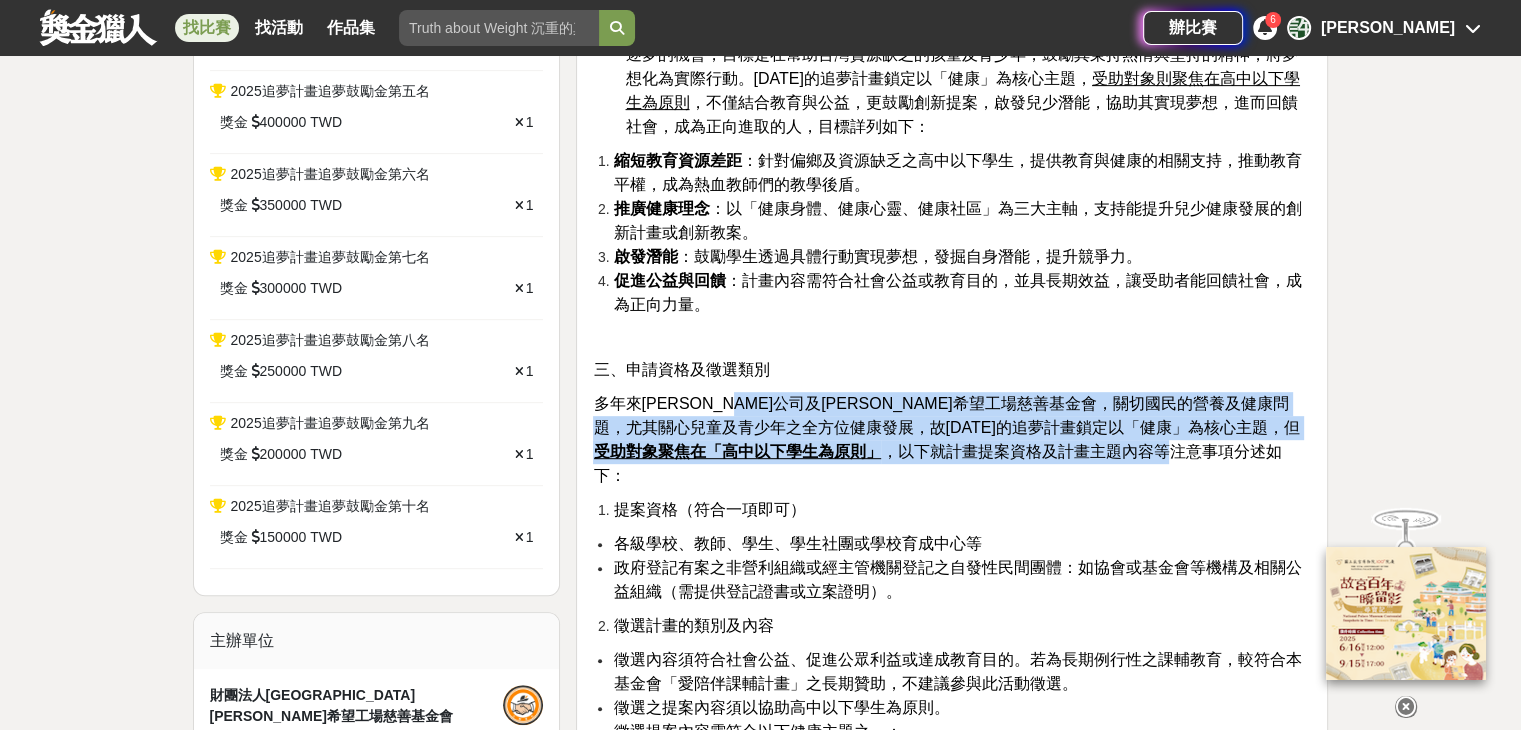 drag, startPoint x: 829, startPoint y: 384, endPoint x: 941, endPoint y: 436, distance: 123.482796 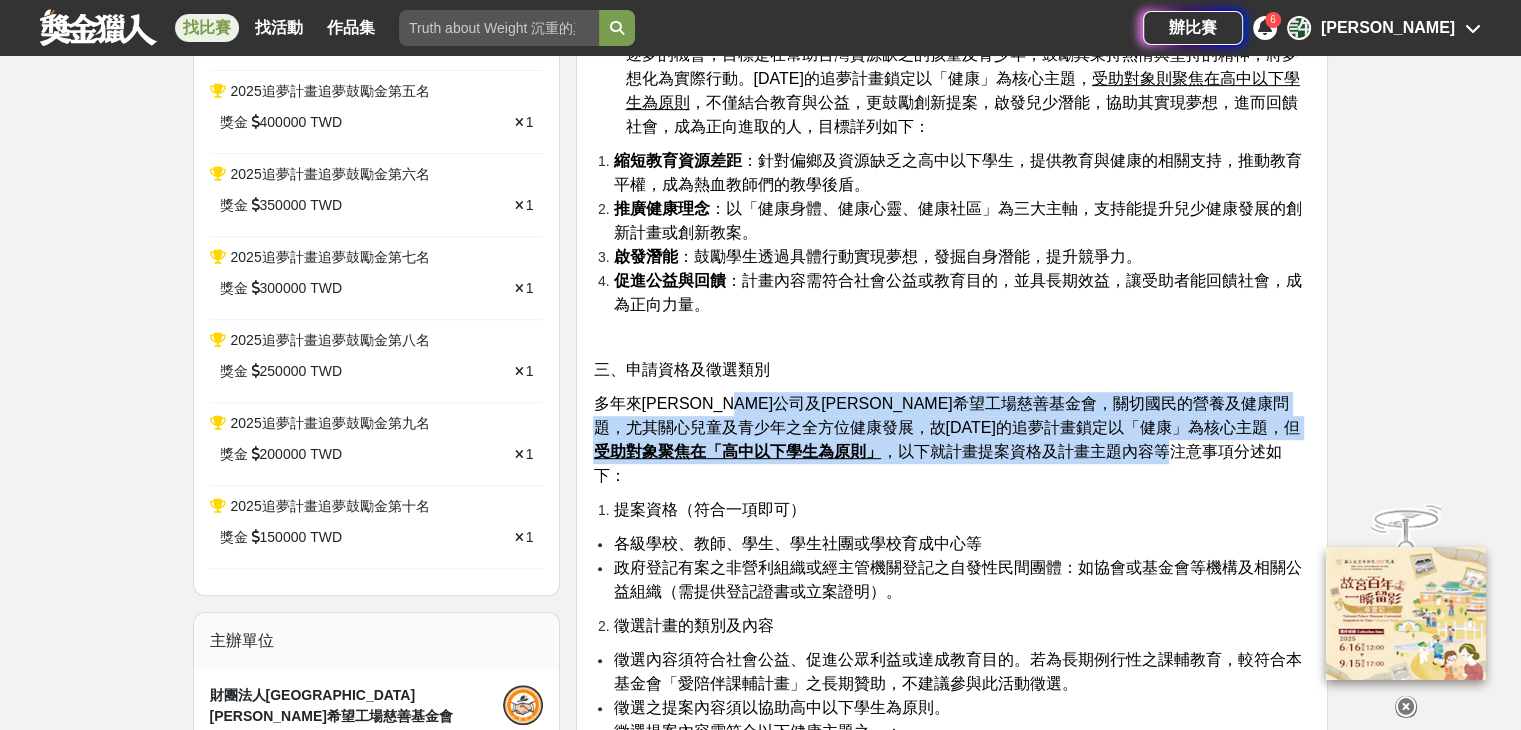 click on "多年來[PERSON_NAME]公司及[PERSON_NAME]希望工場慈善基金會，關切國民的營養及健康問題，尤其關心兒童及青少年之全方位健康發展，故[DATE]的追夢計畫鎖定以「健康」為核心主題，但 受助對象聚焦在「高中以下學生為原則」 ，以下就計畫提案資格及計畫主題內容等注意事項分述如下：" at bounding box center (946, 439) 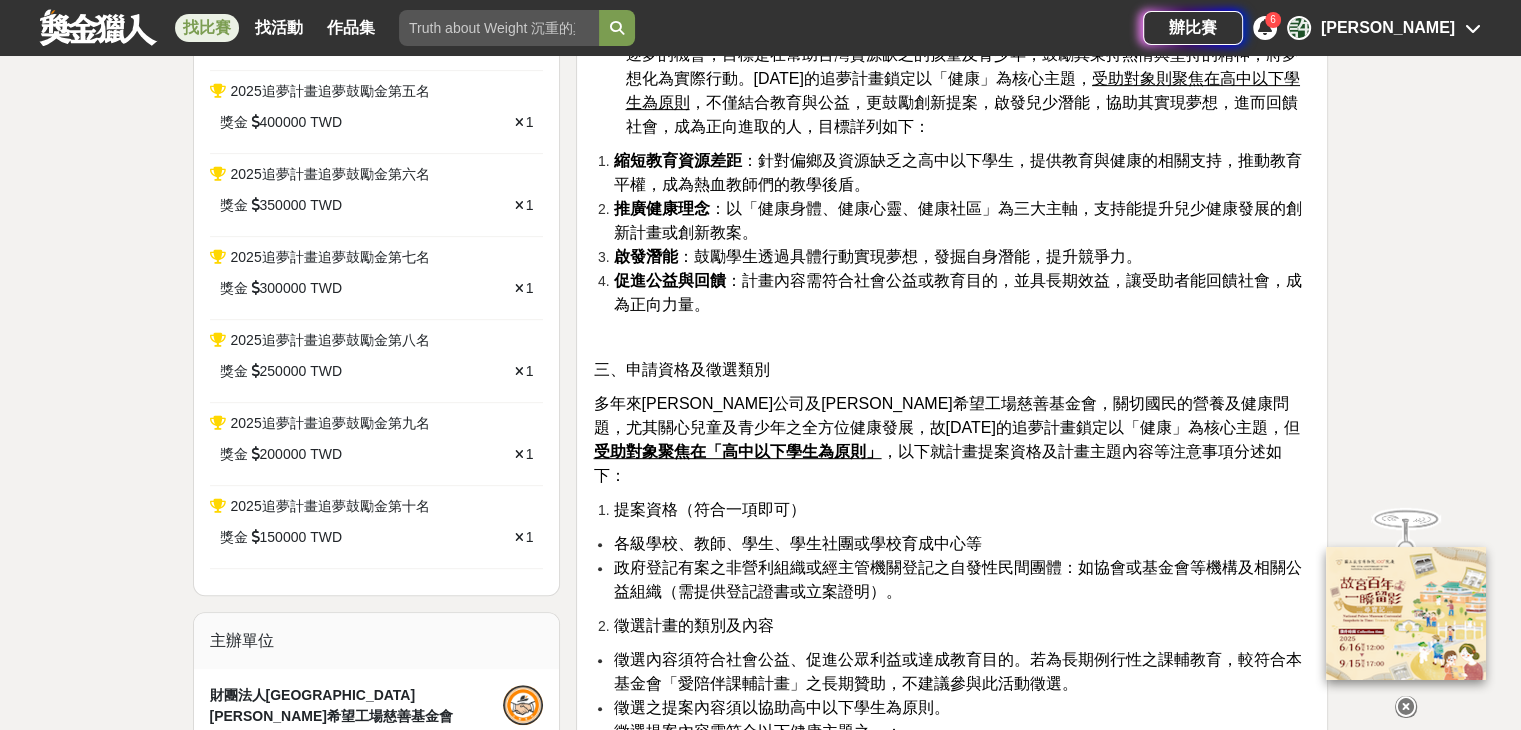 click on "一、計畫精神 [PERSON_NAME]台灣深耕台灣多年，深刻關注偏鄉及弱勢孩童所面臨的困境，因此成立[PERSON_NAME]希望工場慈善基金會，結合直銷商的力量，資助需要幫助的青年兒少，期望藉由計畫進行社會公益且促進公眾利益，造就更好的社會環境。   二、計畫目標 [PERSON_NAME]創辦人[PERSON_NAME]．[PERSON_NAME]先生曾說：「如果你有夢想，就給自己機會去實現它！」這不僅是[PERSON_NAME]企業的精神，這也是追夢計畫的基石。[PERSON_NAME]希望工場慈善基金會所發起的「小夢想．大志氣」追夢計畫就是提供一個勇敢逐夢的機會，目標是在幫助台灣資源缺乏的孩童及青少年，鼓勵其秉持熱情與堅持的精神，將夢想化為實際行動。[DATE]的追夢計畫鎖定以「健康」為核心主題， 受助對象則聚焦在高中以下學生為原則 縮短教育資源差距 推廣健康理念 啟發潛能 ：鼓勵學生透過具體行動實現夢想，發掘自身潛能，提升競爭力。" at bounding box center [952, 2428] 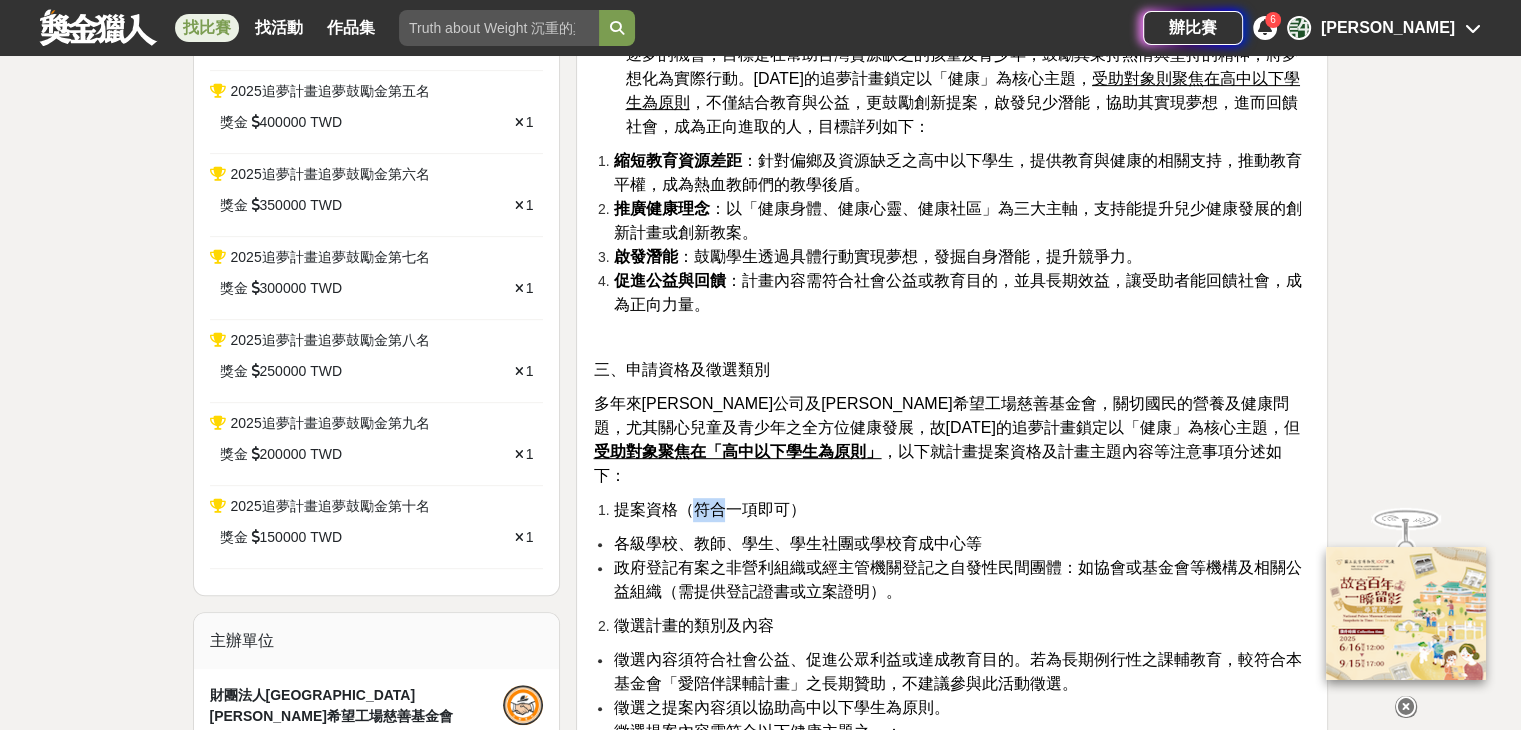 click on "提案資格（符合一項即可）" at bounding box center [709, 509] 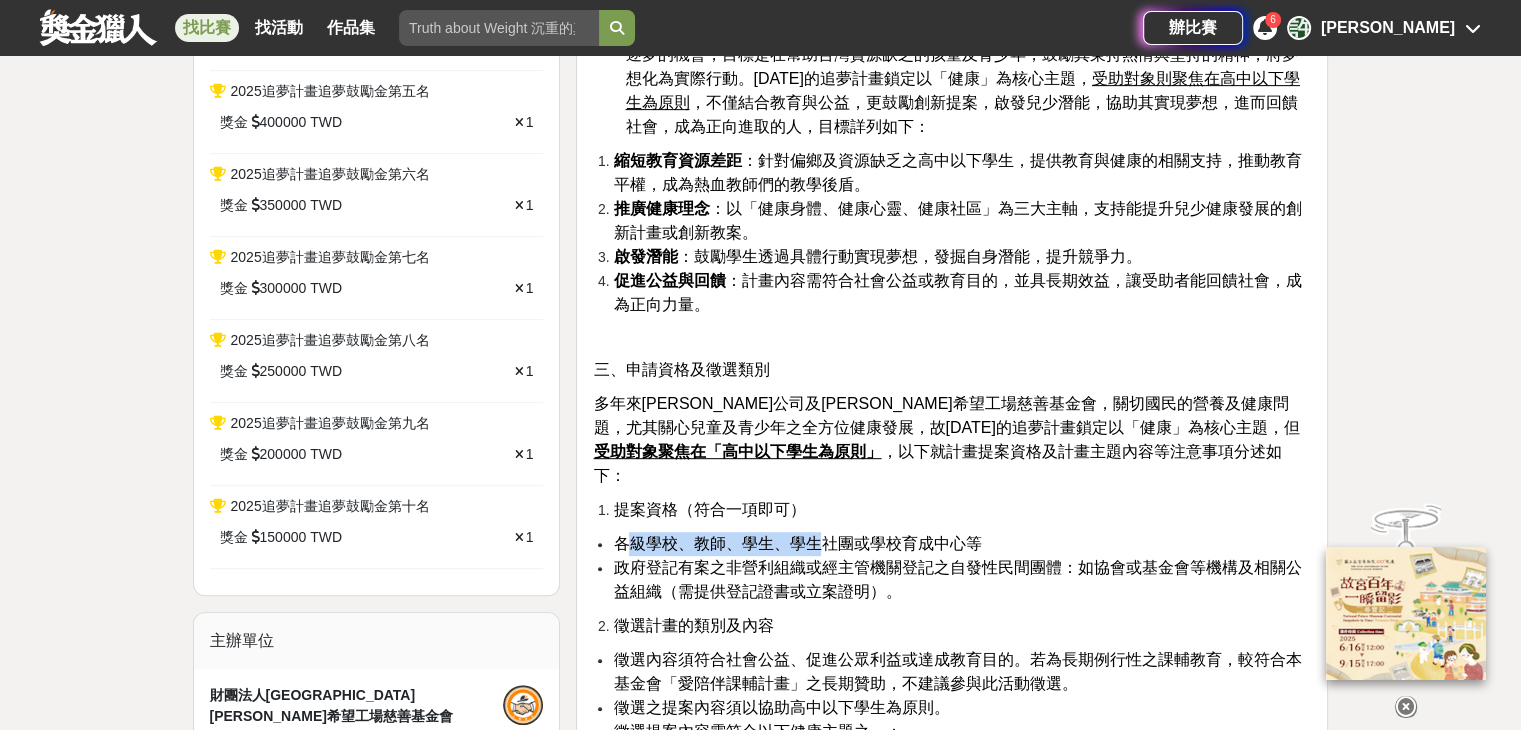 drag, startPoint x: 635, startPoint y: 483, endPoint x: 818, endPoint y: 490, distance: 183.13383 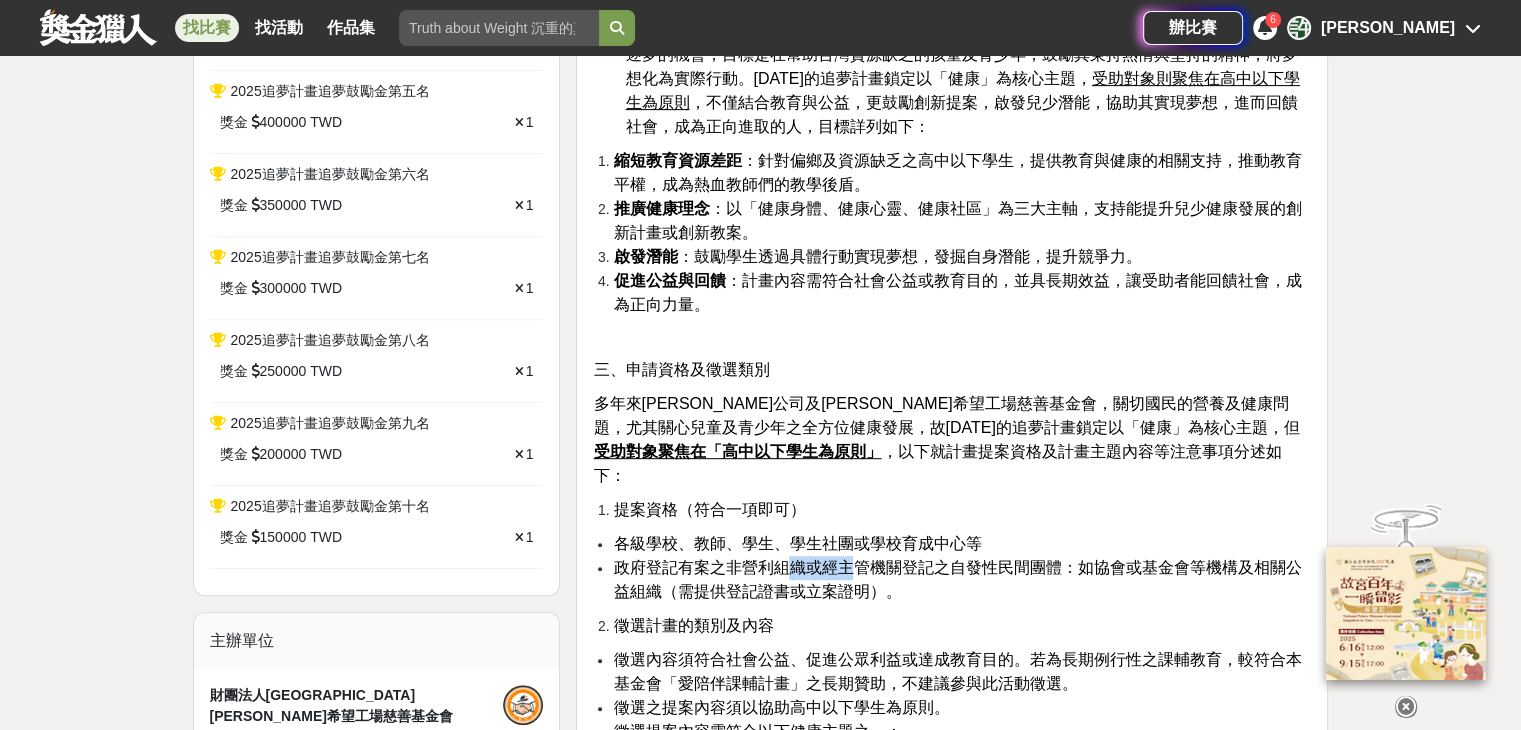 drag, startPoint x: 786, startPoint y: 506, endPoint x: 854, endPoint y: 521, distance: 69.63476 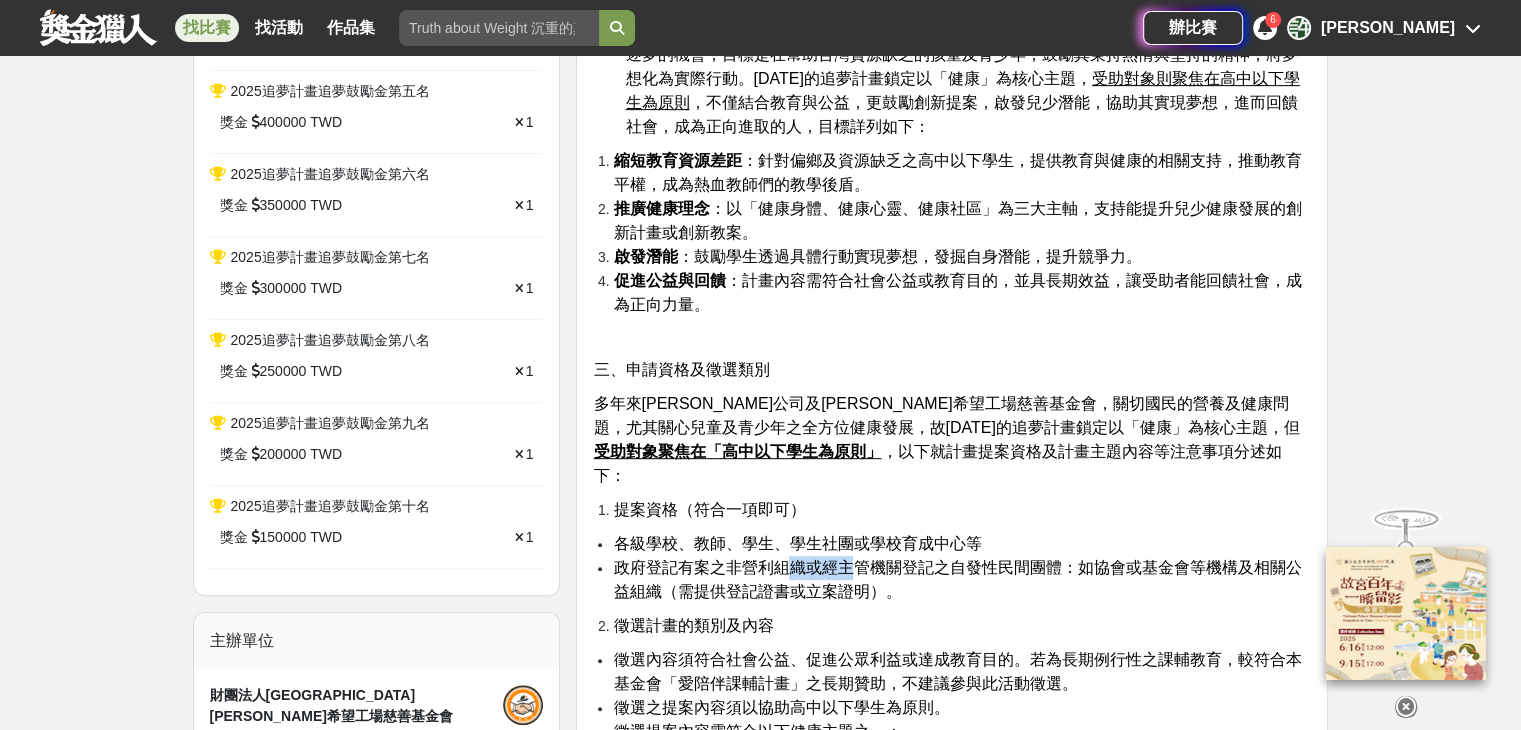 click on "政府登記有案之非營利組織或經主管機關登記之自發性民間團體：如協會或基金會等機構及相關公益組織（需提供登記證書或立案證明）。" at bounding box center (957, 579) 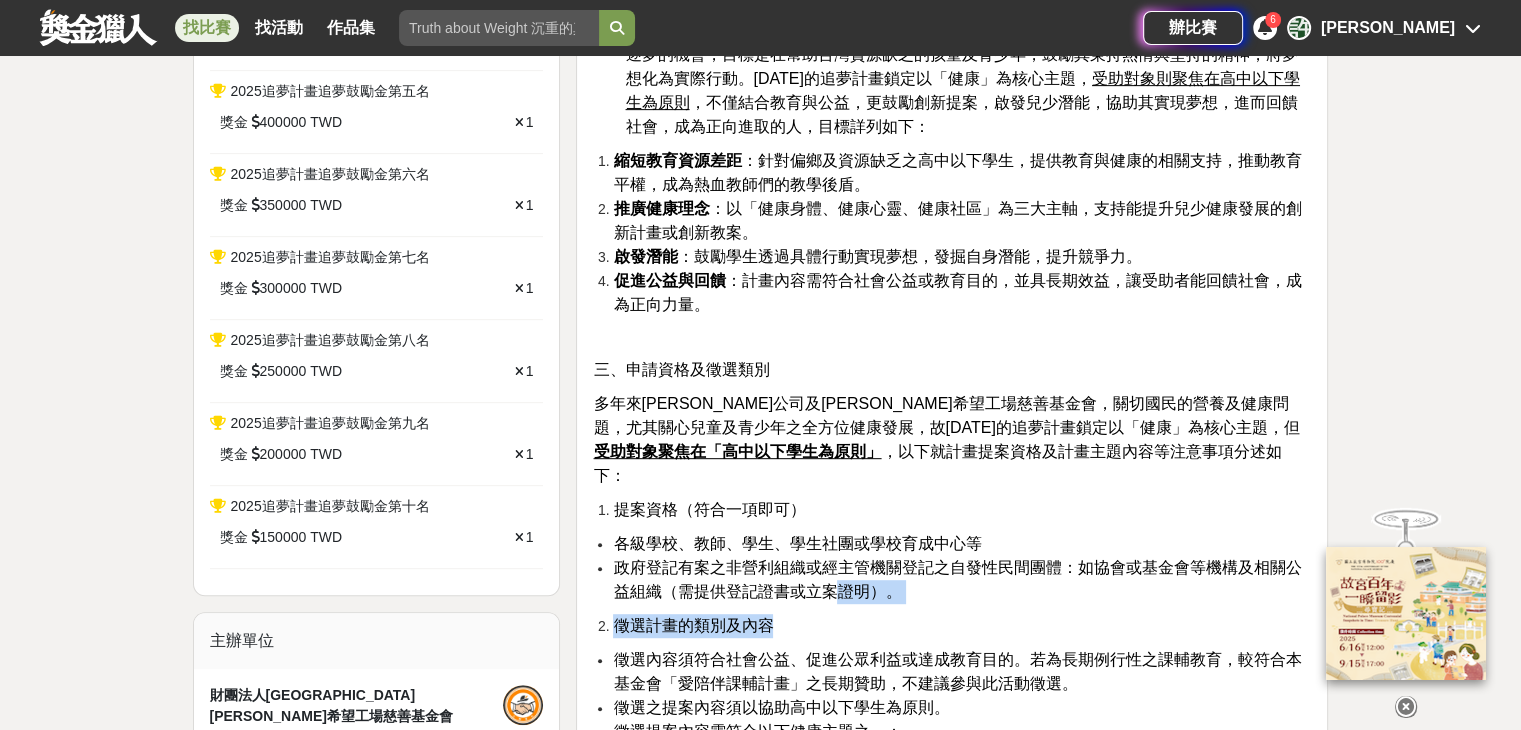 drag, startPoint x: 840, startPoint y: 558, endPoint x: 840, endPoint y: 586, distance: 28 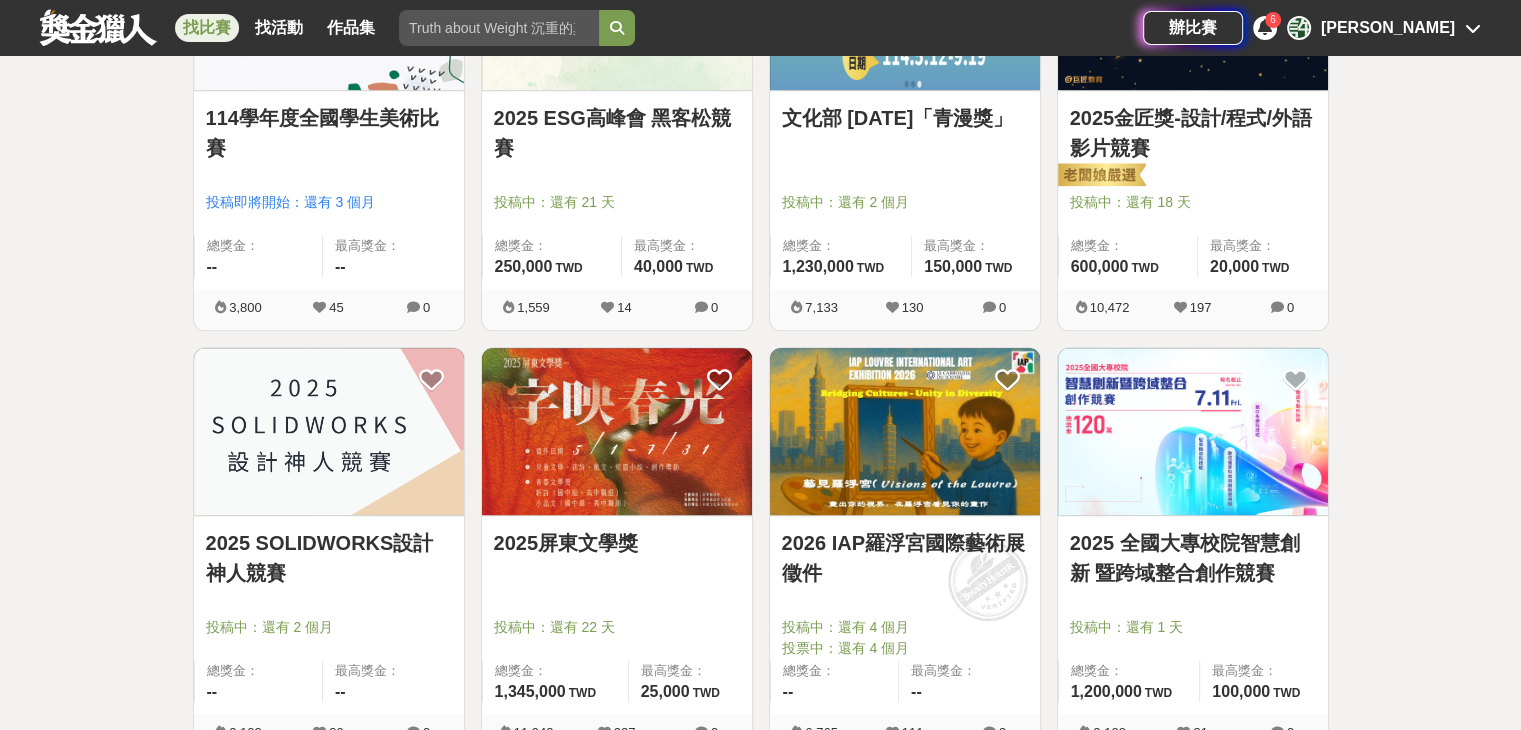 scroll, scrollTop: 1400, scrollLeft: 0, axis: vertical 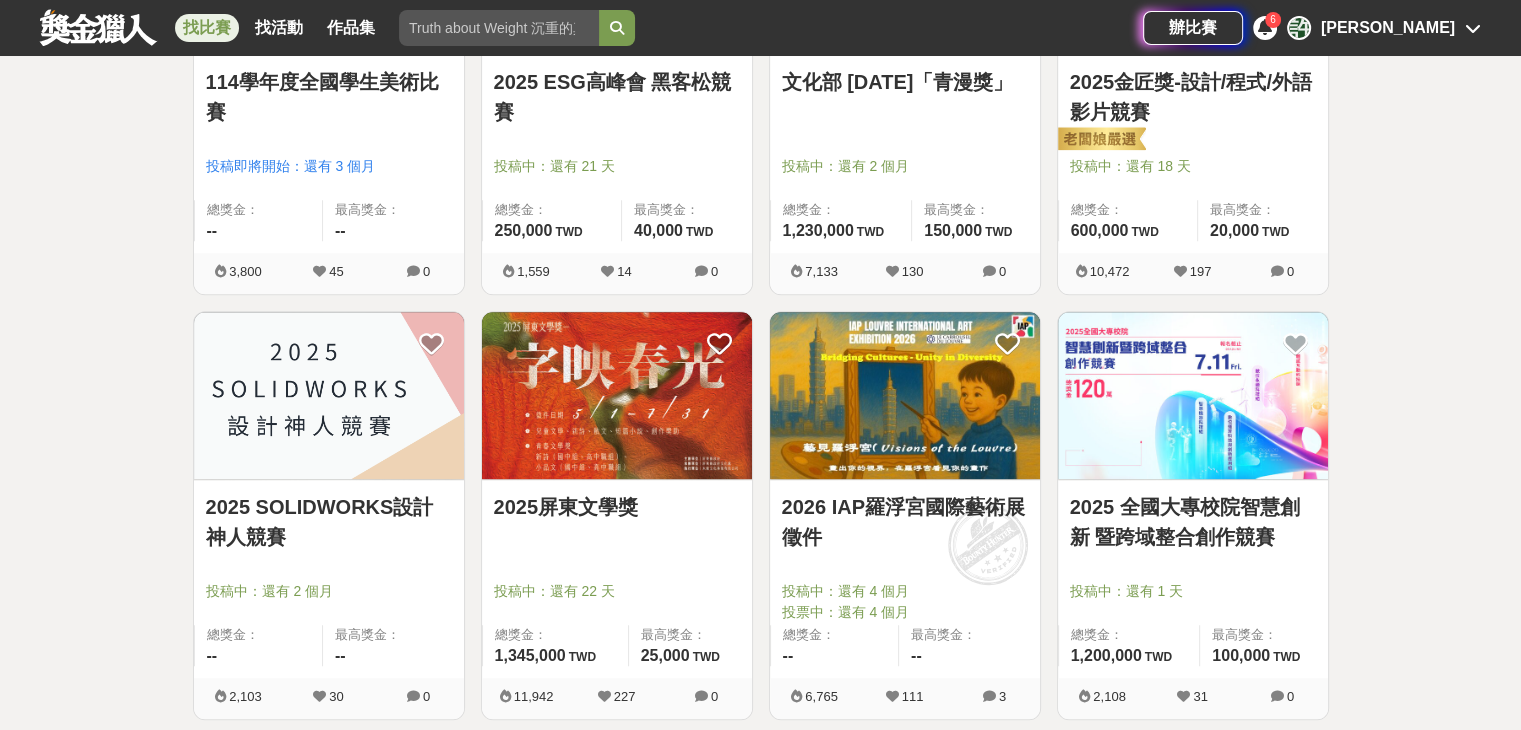 click on "2025 SOLIDWORKS設計神人競賽" at bounding box center (329, 522) 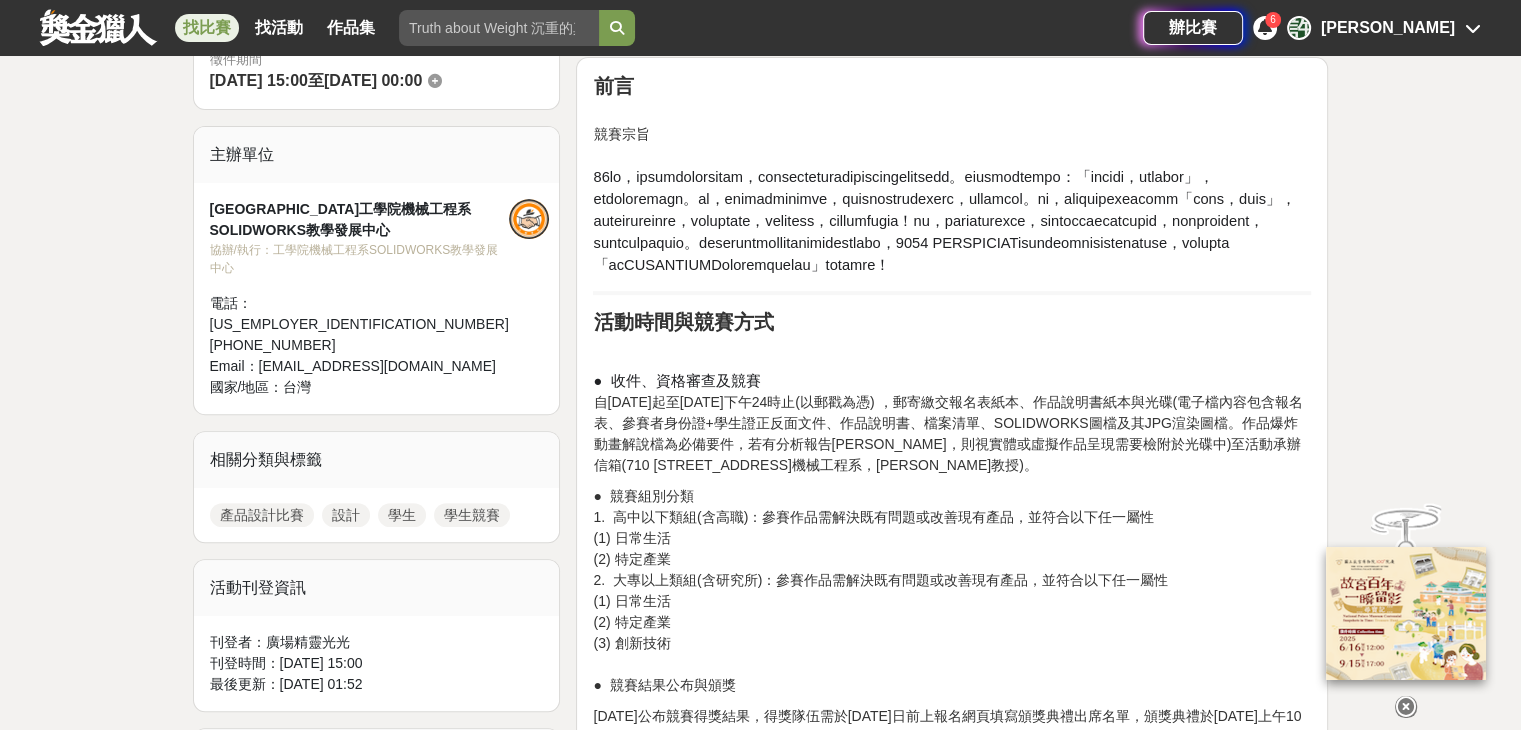 scroll, scrollTop: 700, scrollLeft: 0, axis: vertical 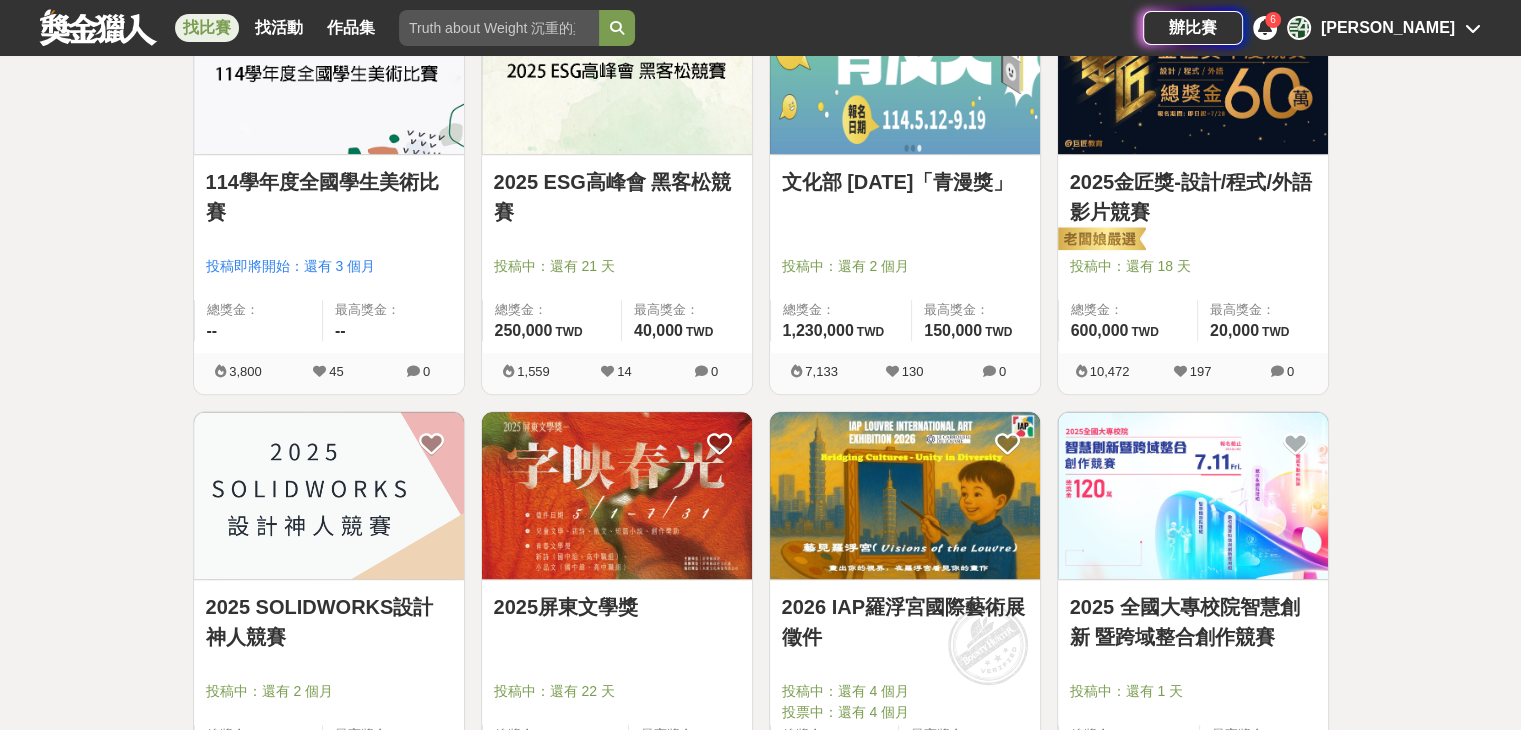 click at bounding box center [335, 238] 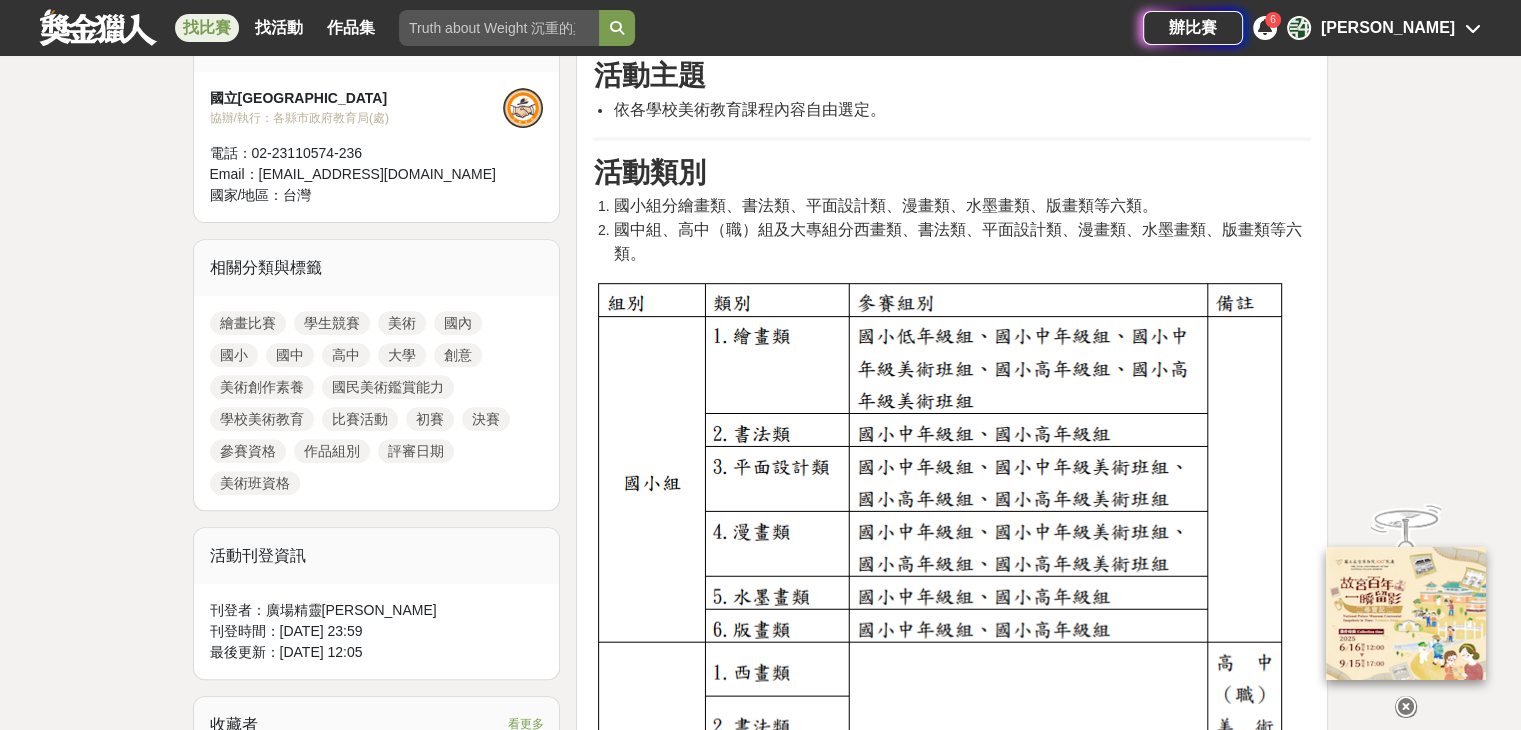 scroll, scrollTop: 800, scrollLeft: 0, axis: vertical 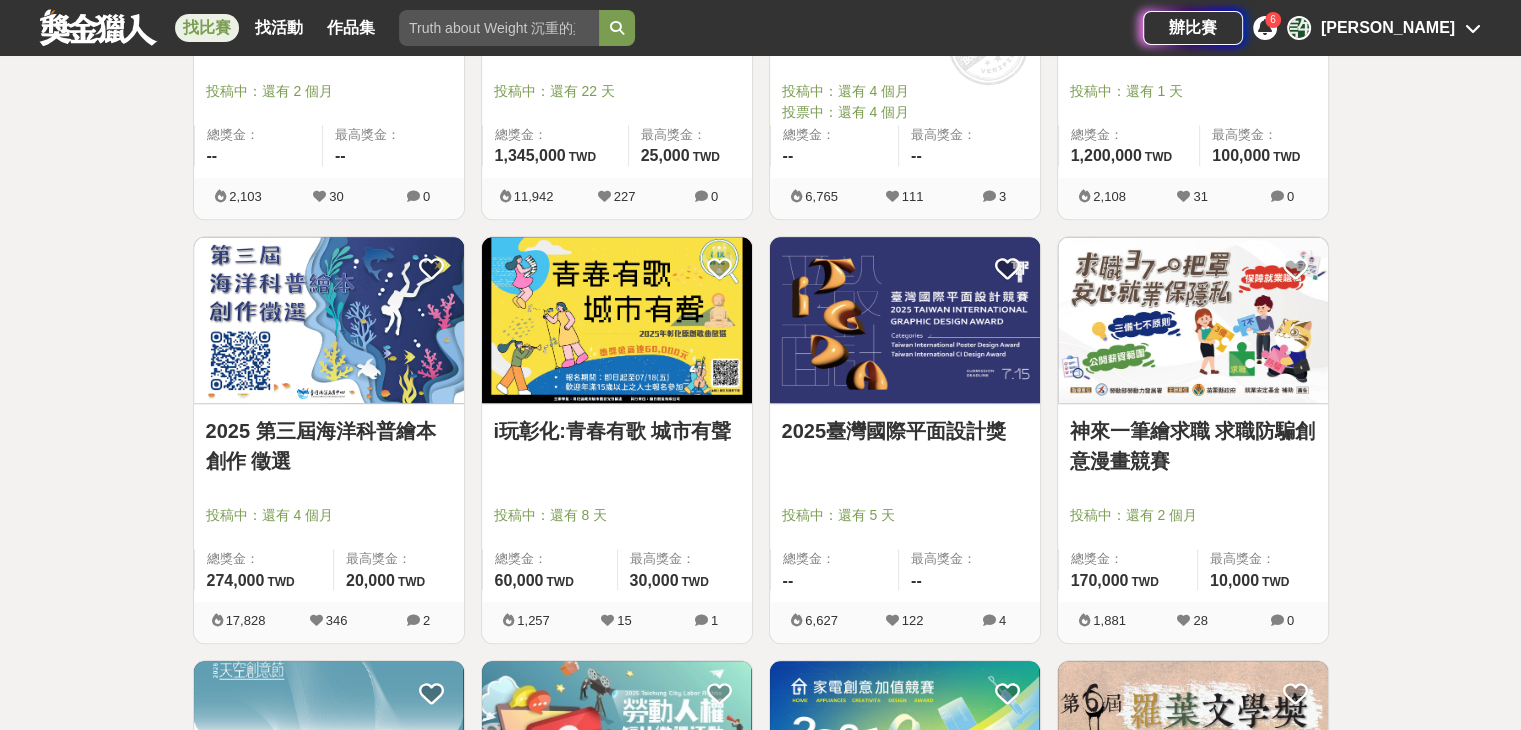 click on "2025 第三屆海洋科普繪本創作 徵選" at bounding box center [329, 446] 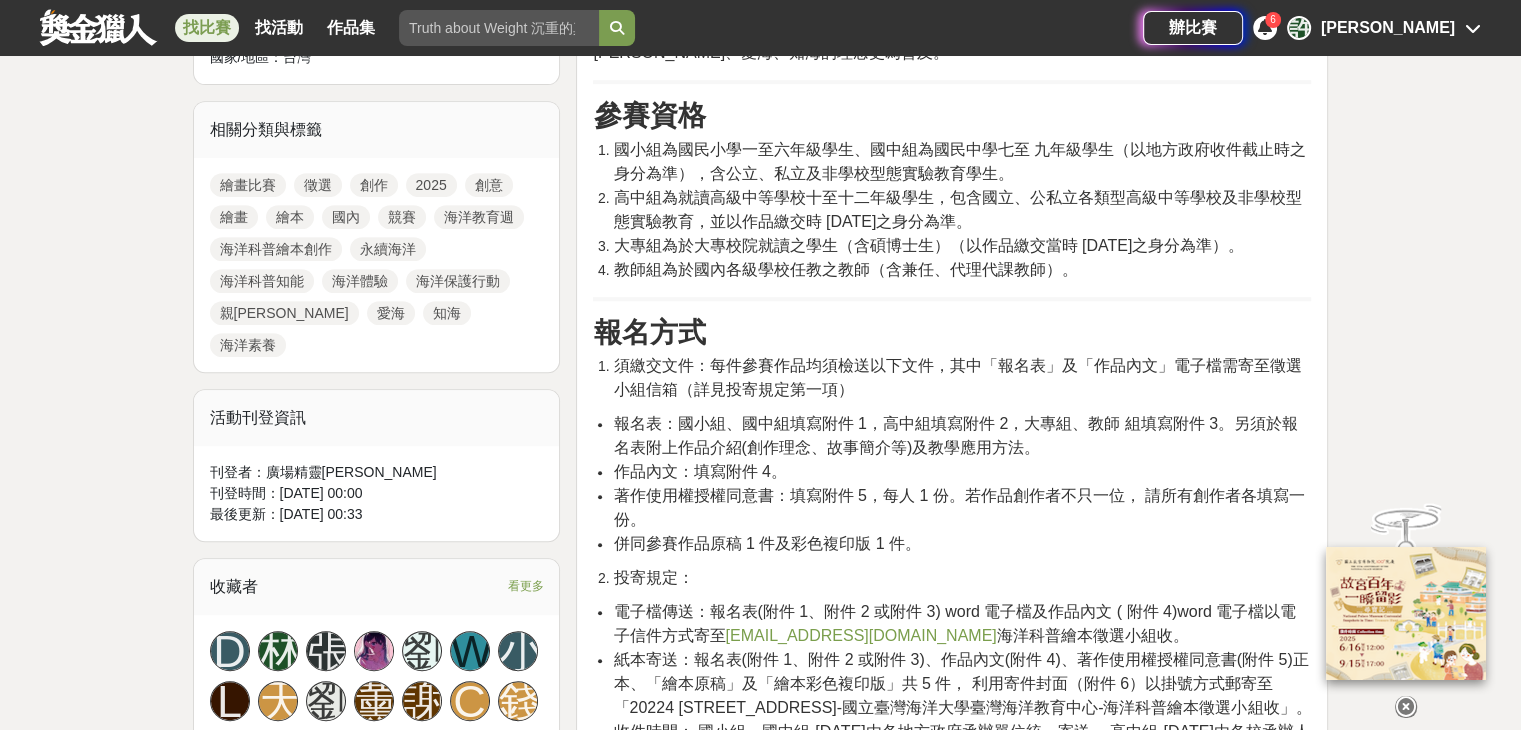 scroll, scrollTop: 900, scrollLeft: 0, axis: vertical 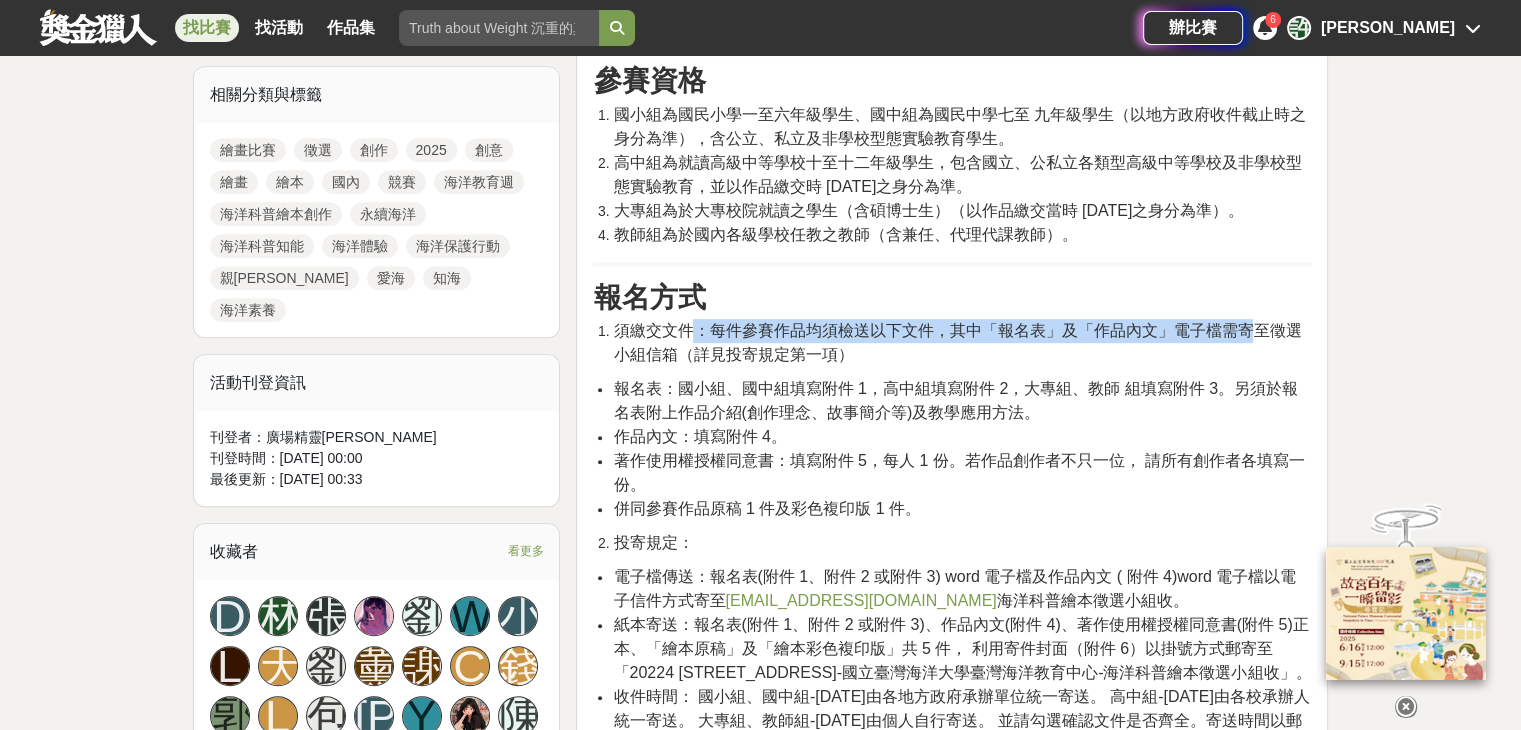 drag, startPoint x: 690, startPoint y: 337, endPoint x: 1253, endPoint y: 321, distance: 563.2273 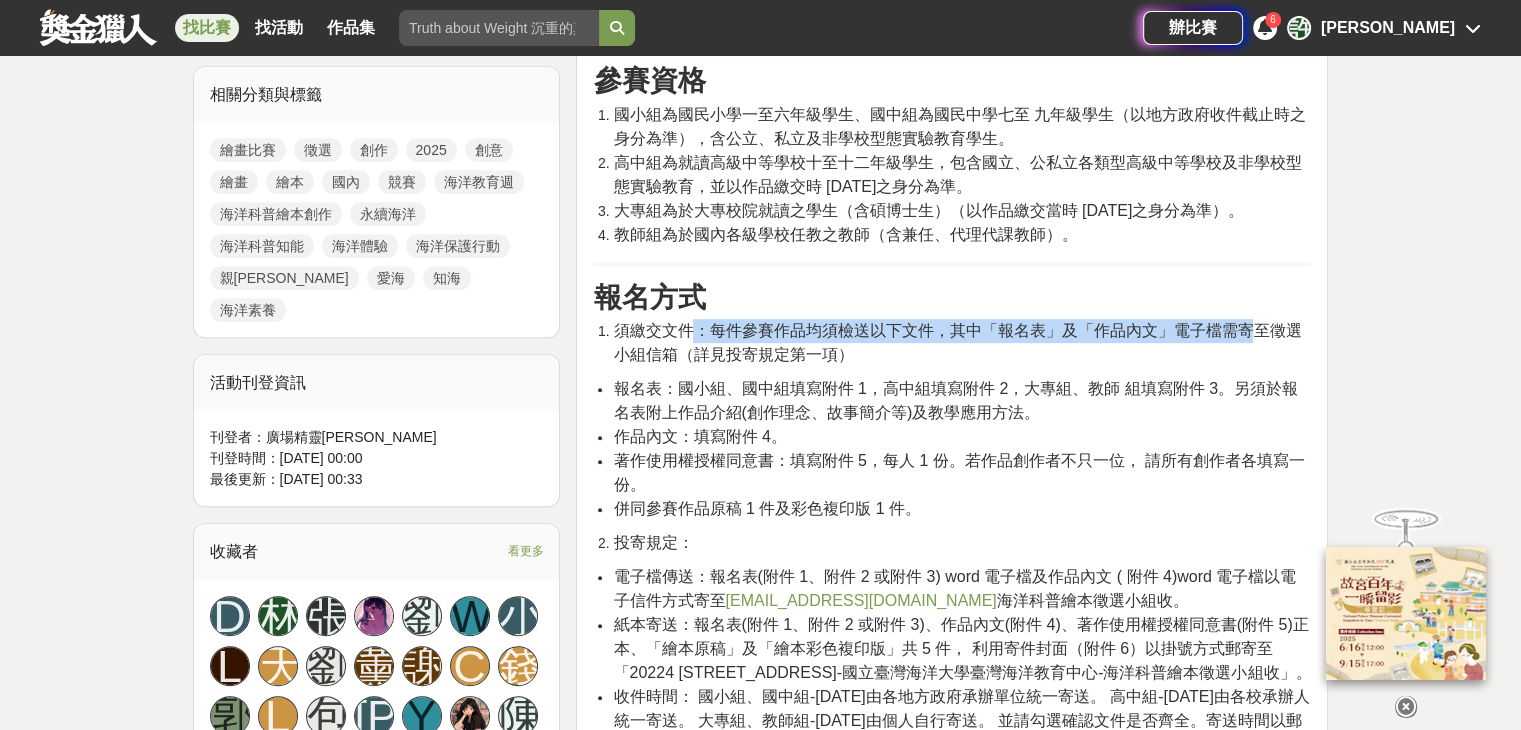 click on "須繳交文件：每件參賽作品均須檢送以下文件，其中「報名表」及「作品內文」電子檔需寄至徵選小組信箱（詳見投寄規定第一項）" at bounding box center [957, 342] 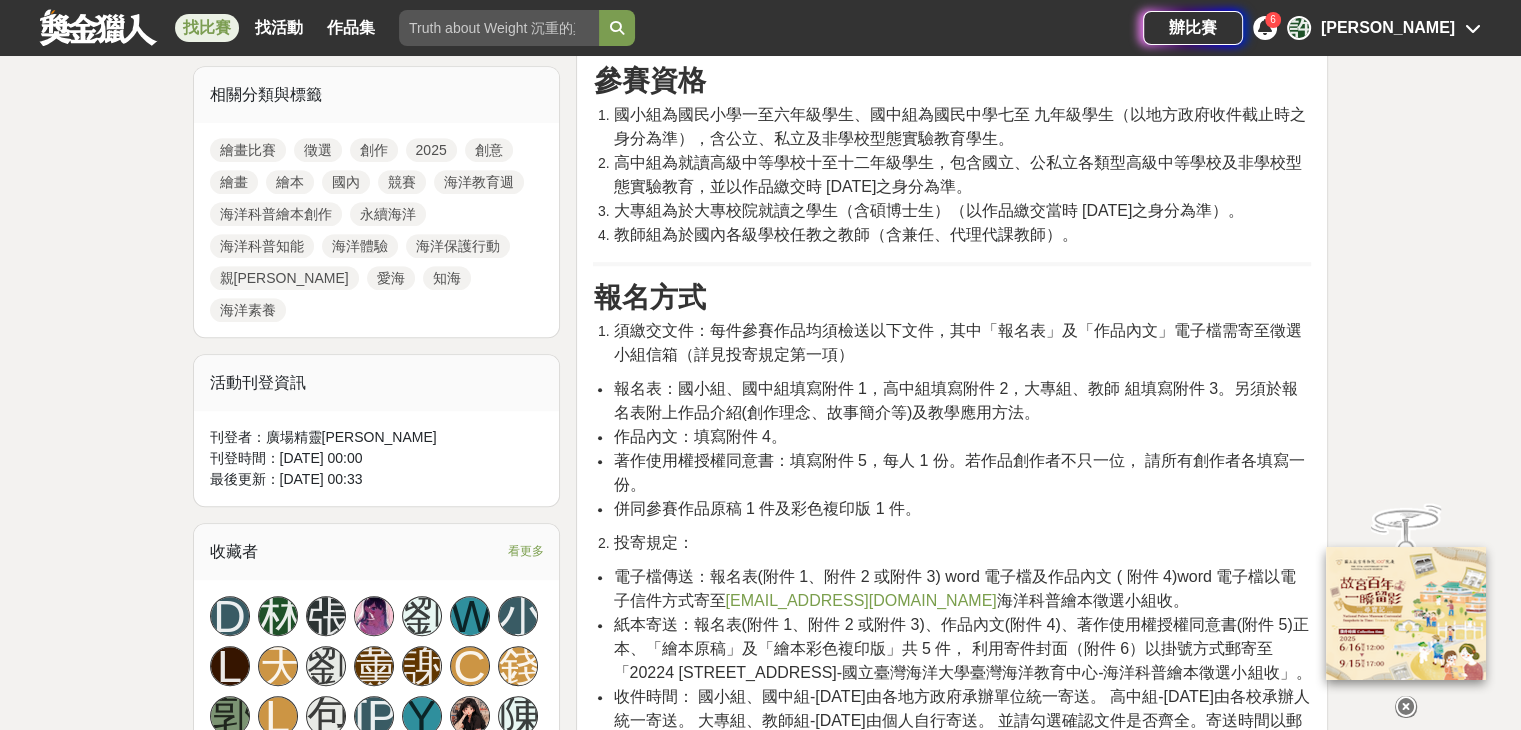 click on "報名表：國小組、國中組填寫附件 1，高中組填寫附件 2，大專組、教師 組填寫附件 3。另須於報名表附上作品介紹(創作理念、故事簡介等)及教學應用方法。" at bounding box center [955, 400] 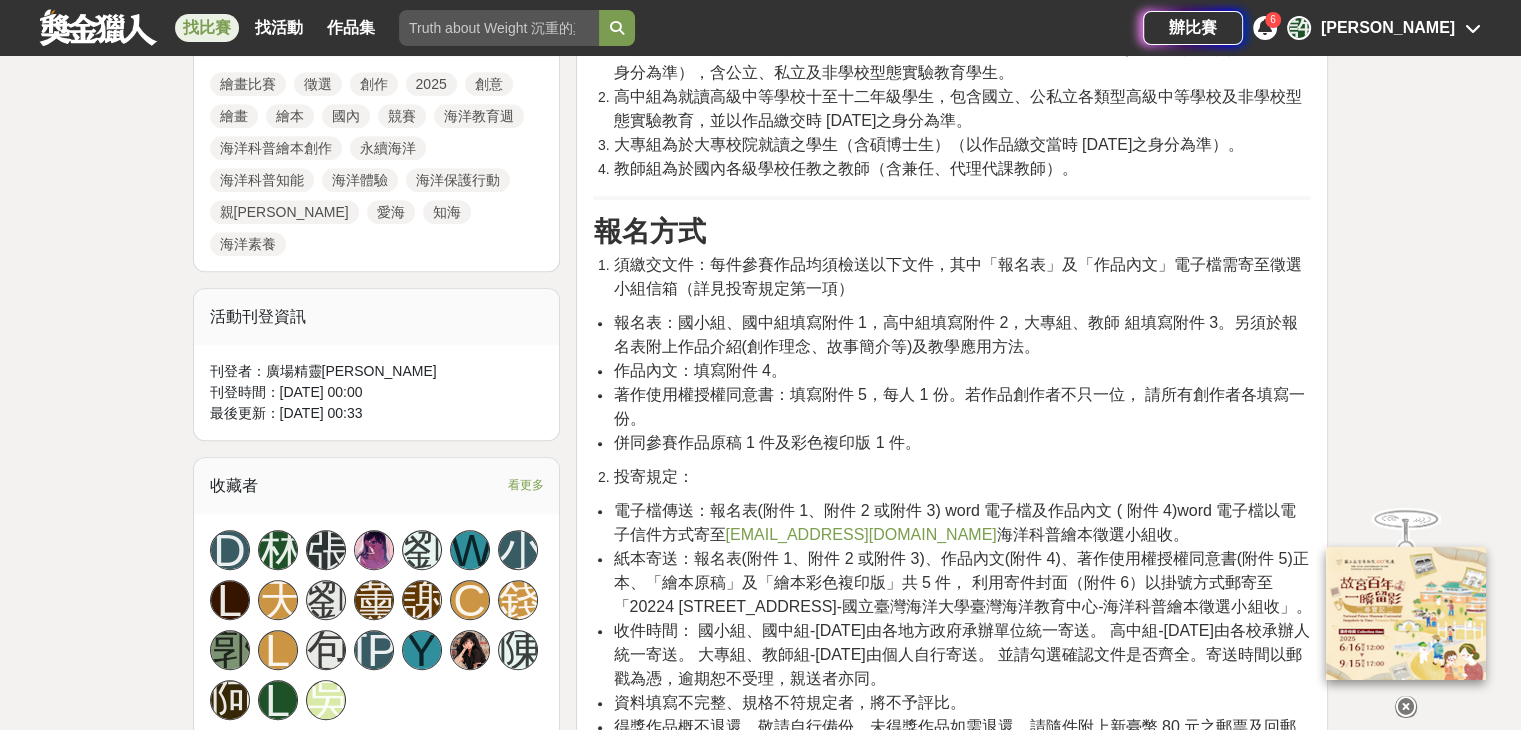 scroll, scrollTop: 1000, scrollLeft: 0, axis: vertical 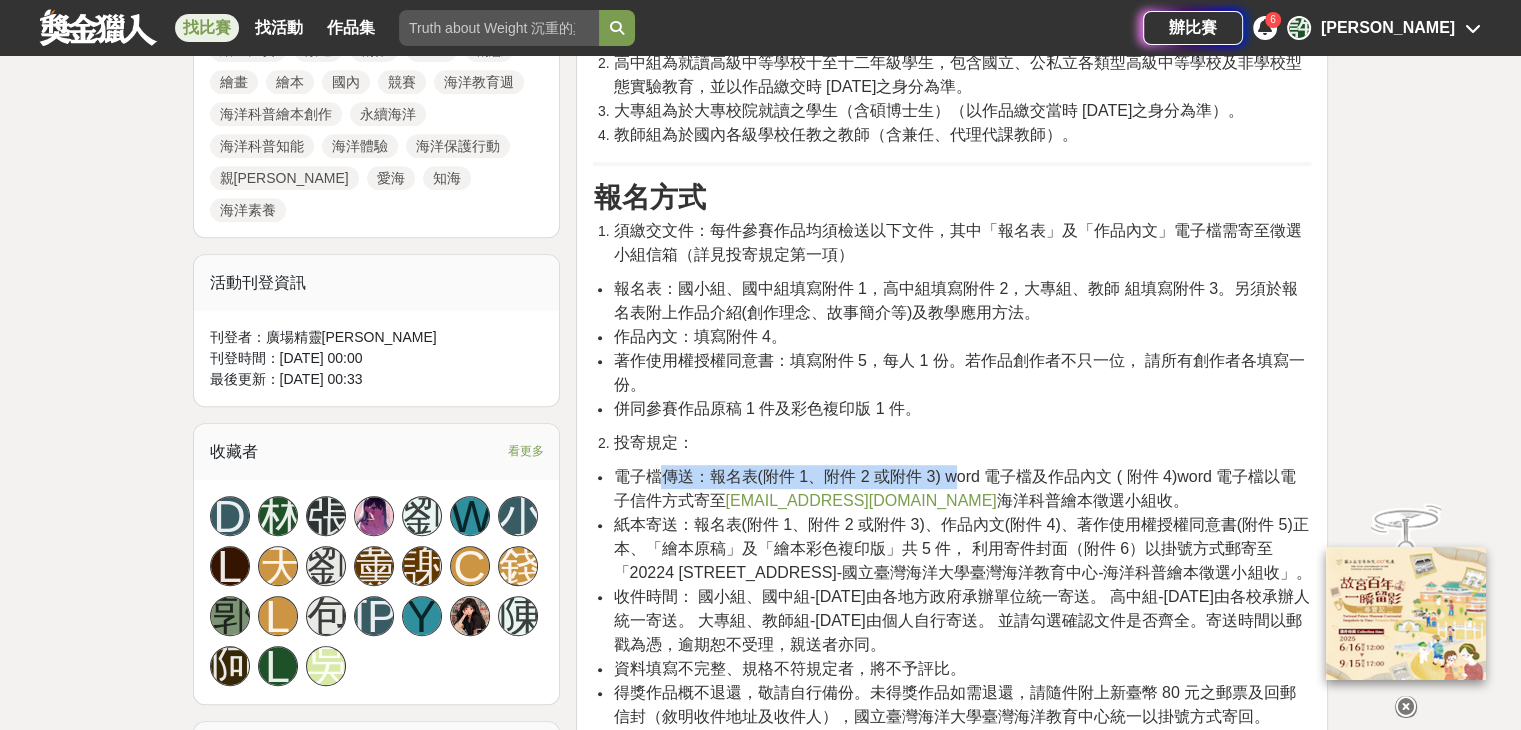 drag, startPoint x: 656, startPoint y: 477, endPoint x: 949, endPoint y: 476, distance: 293.0017 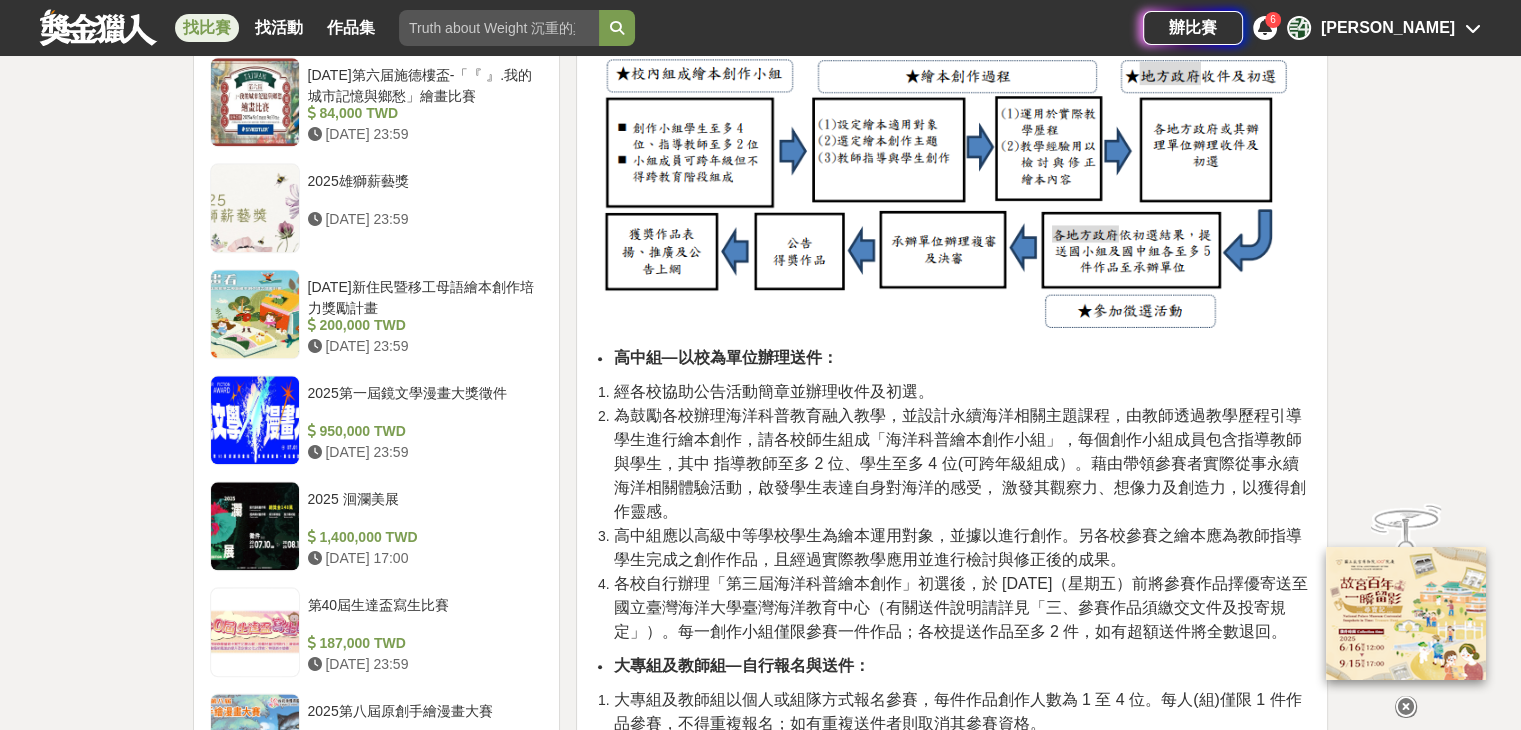 scroll, scrollTop: 1800, scrollLeft: 0, axis: vertical 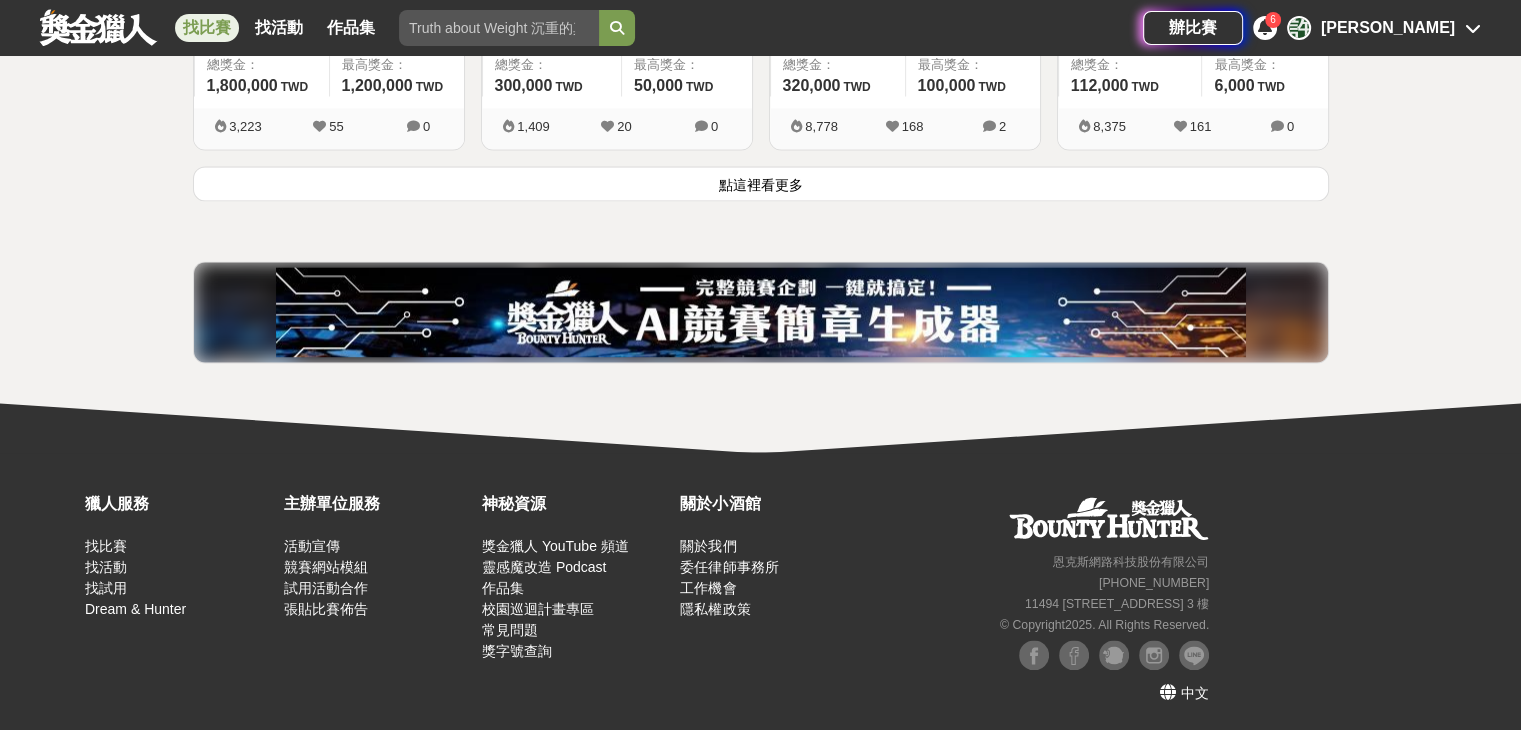 click on "點這裡看更多" at bounding box center [761, 183] 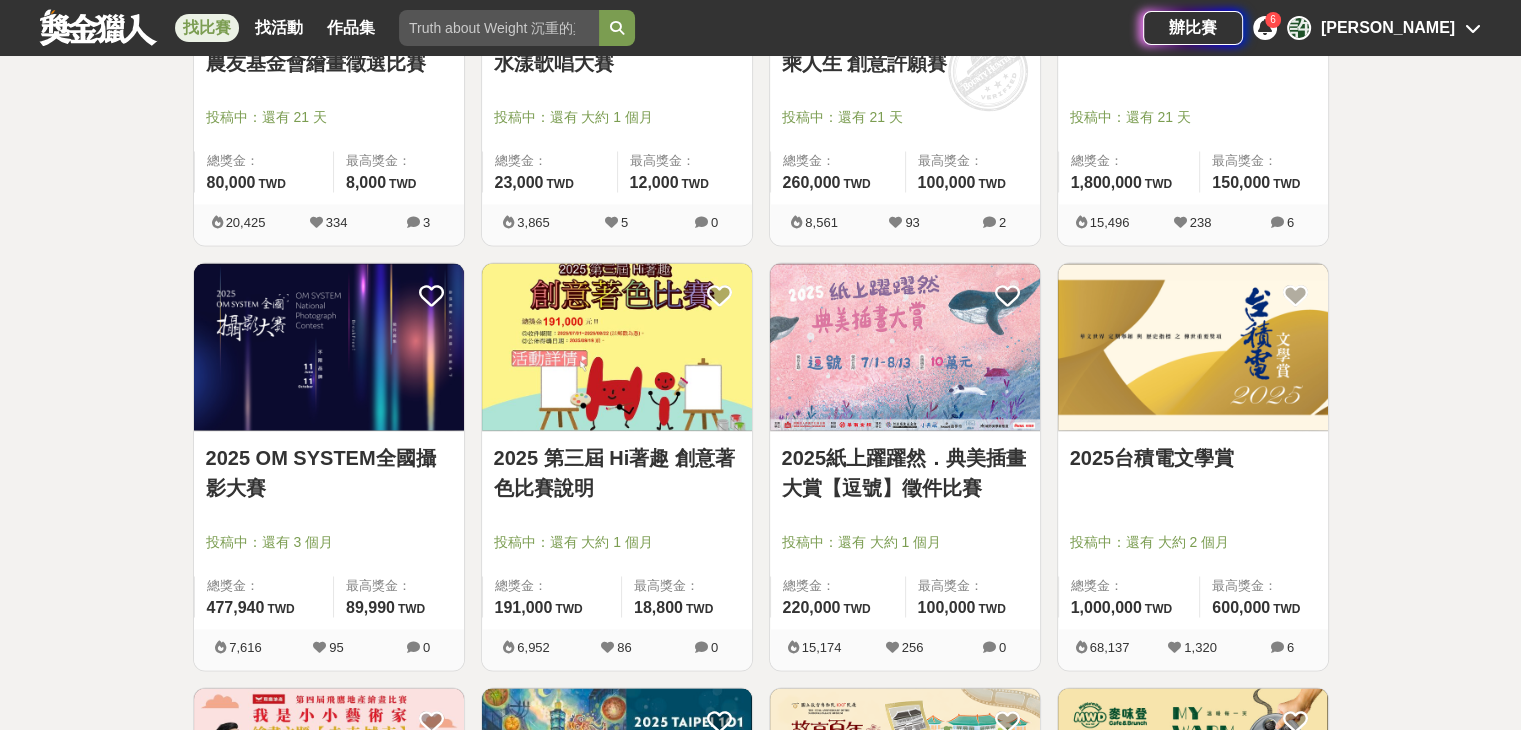 scroll, scrollTop: 3159, scrollLeft: 0, axis: vertical 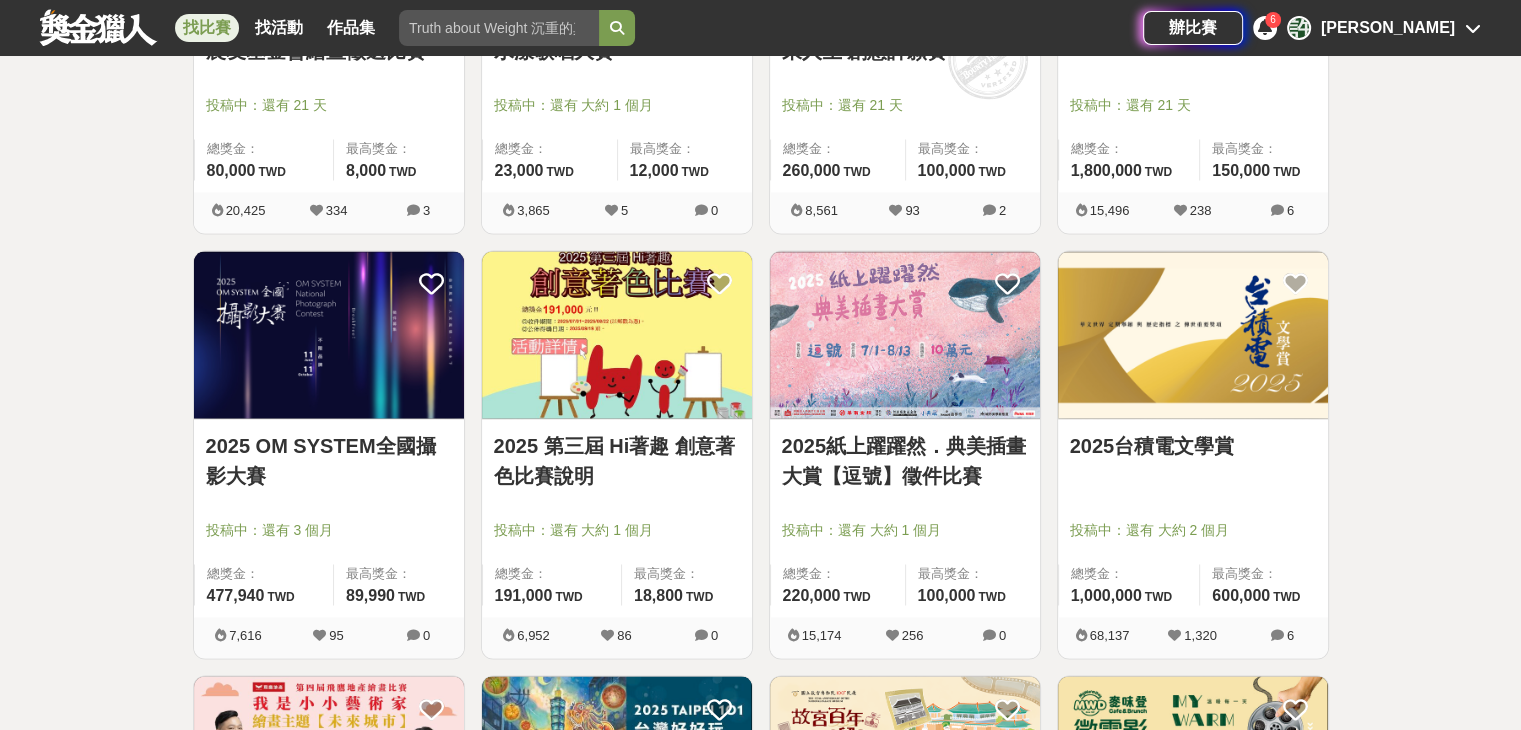 click on "2025 OM SYSTEM全國攝影大賽" at bounding box center (329, 461) 